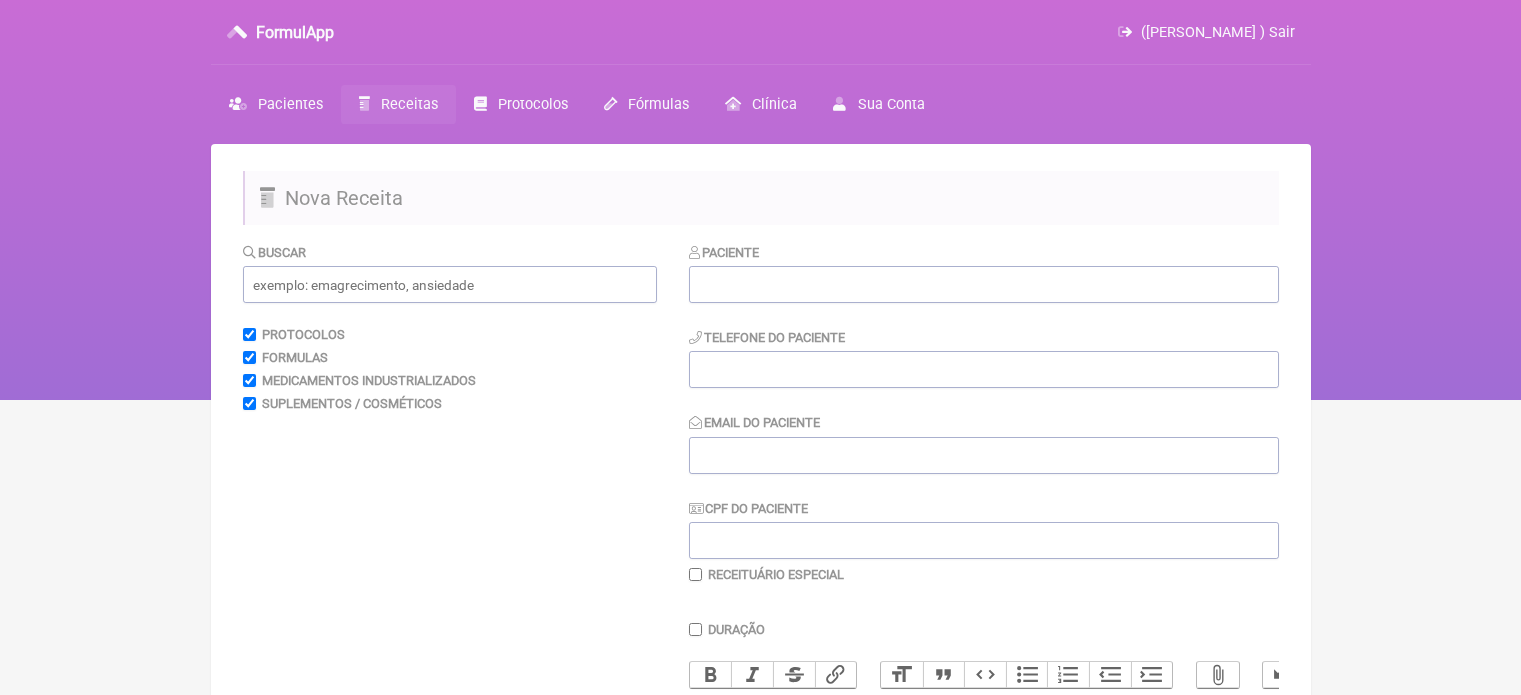 scroll, scrollTop: 0, scrollLeft: 0, axis: both 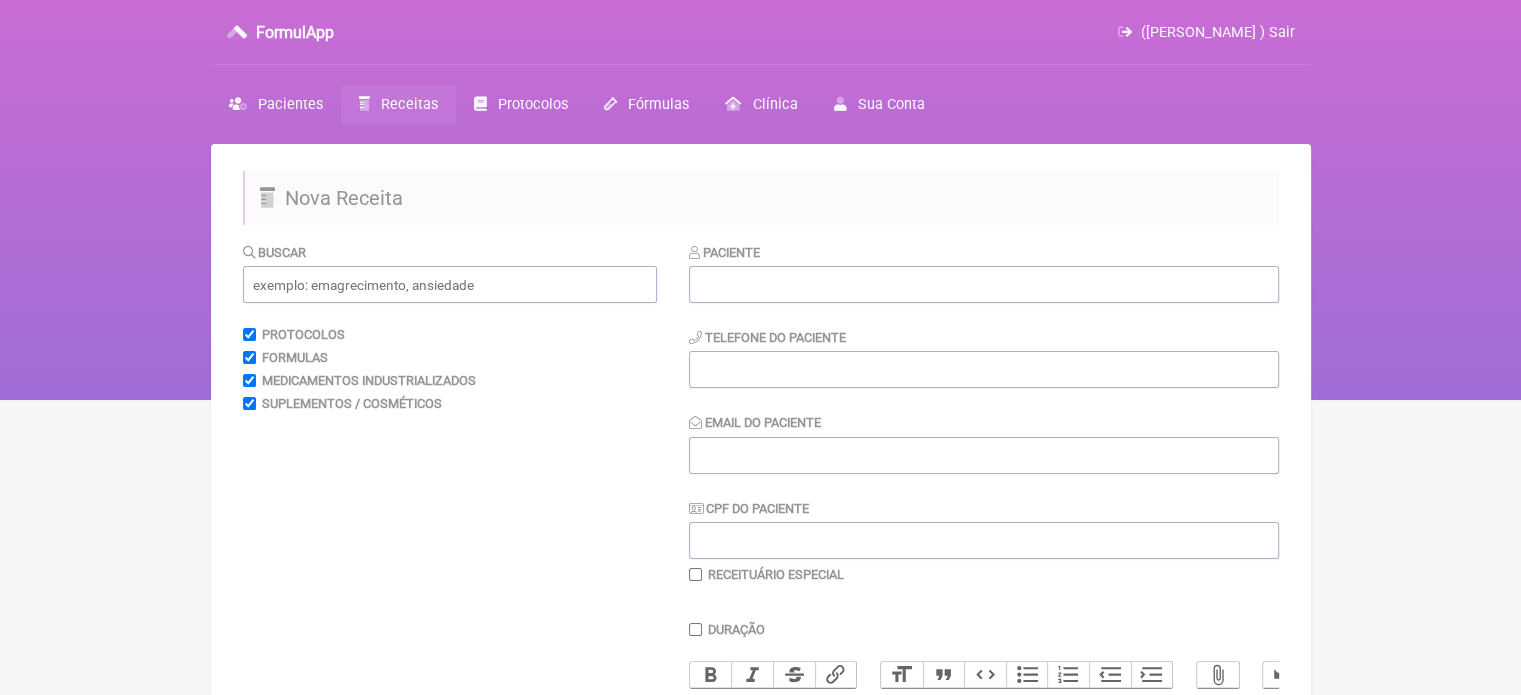 click on "Paciente" at bounding box center [984, 272] 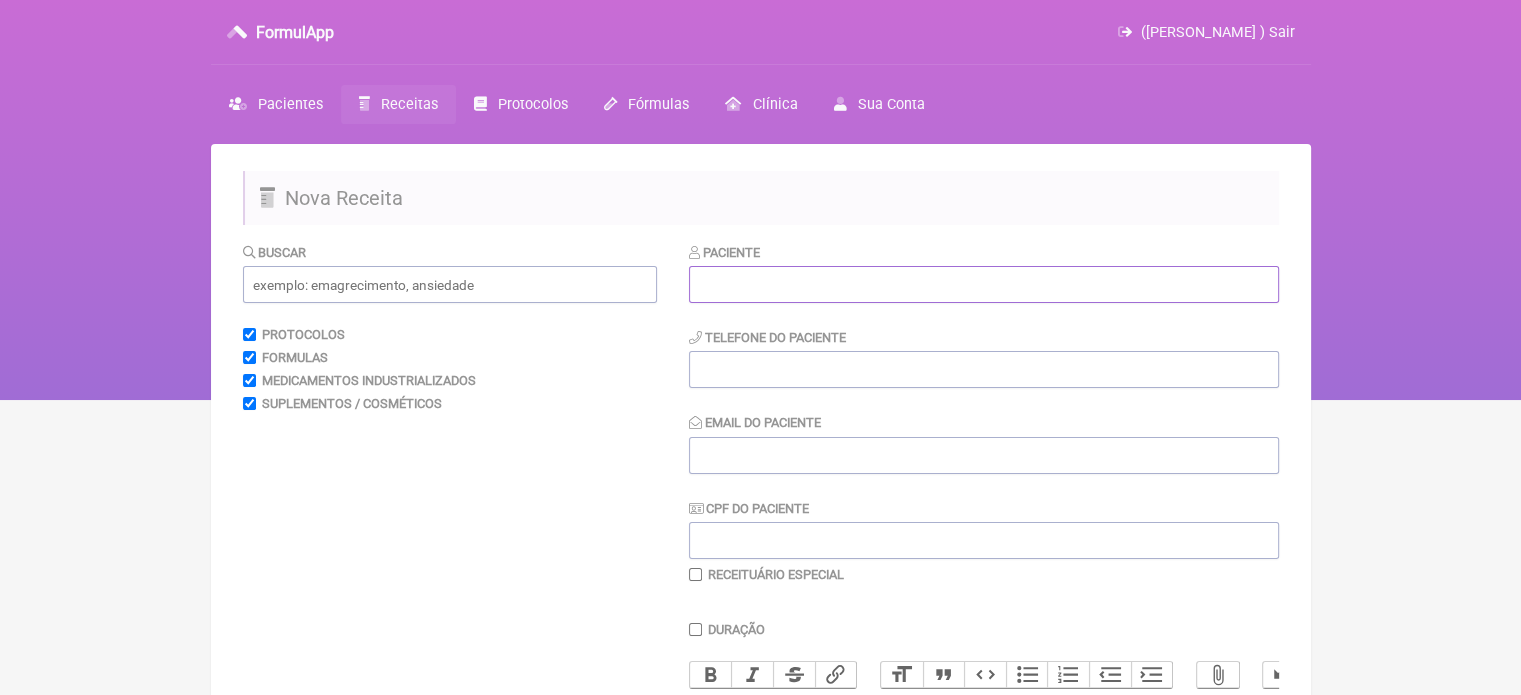 click at bounding box center (984, 284) 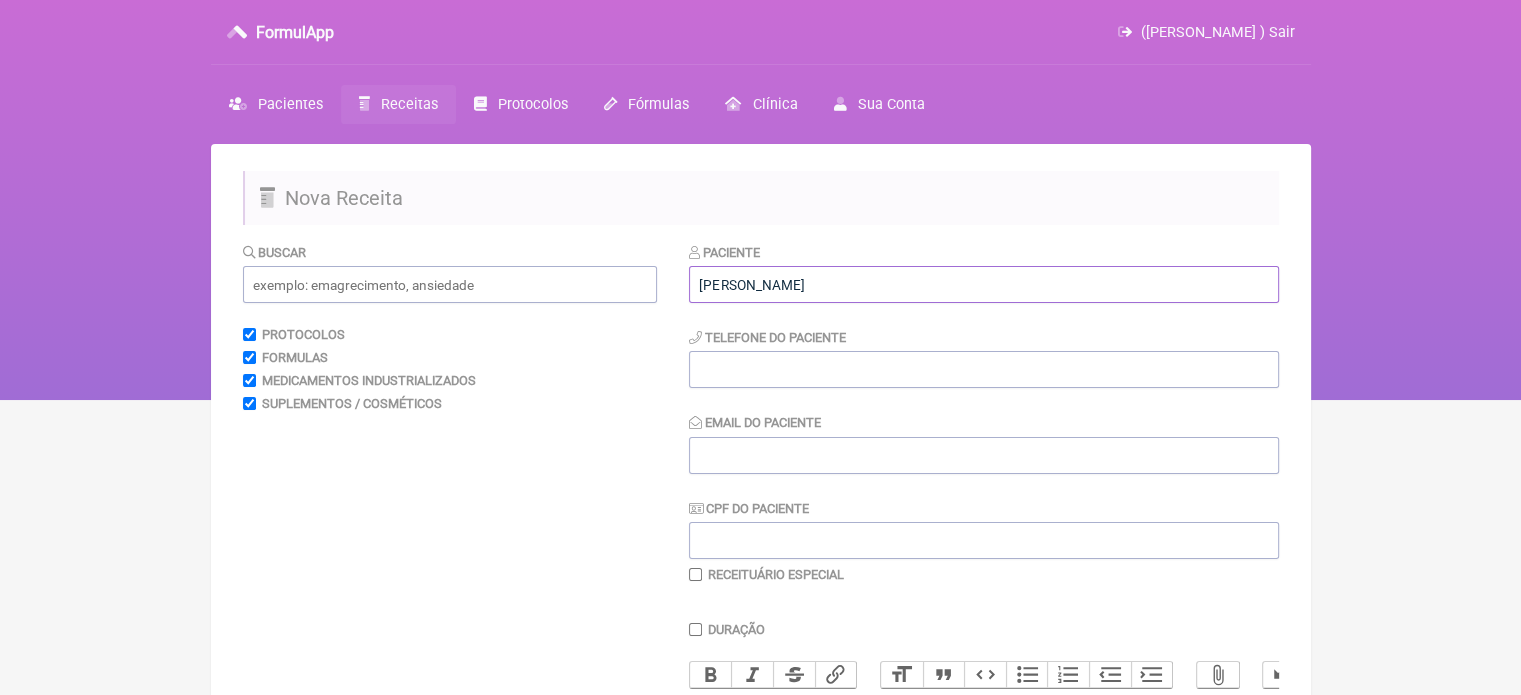 type on "[PERSON_NAME]" 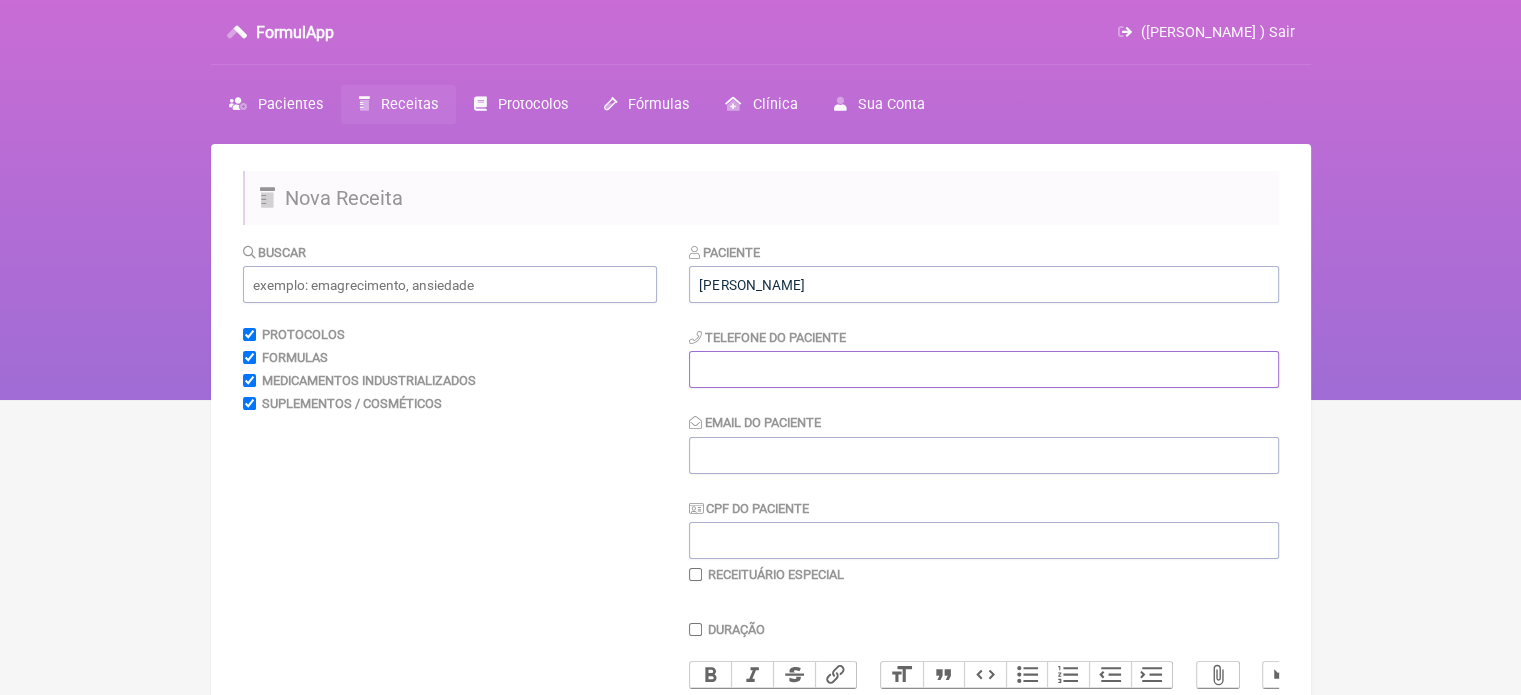 click at bounding box center (984, 369) 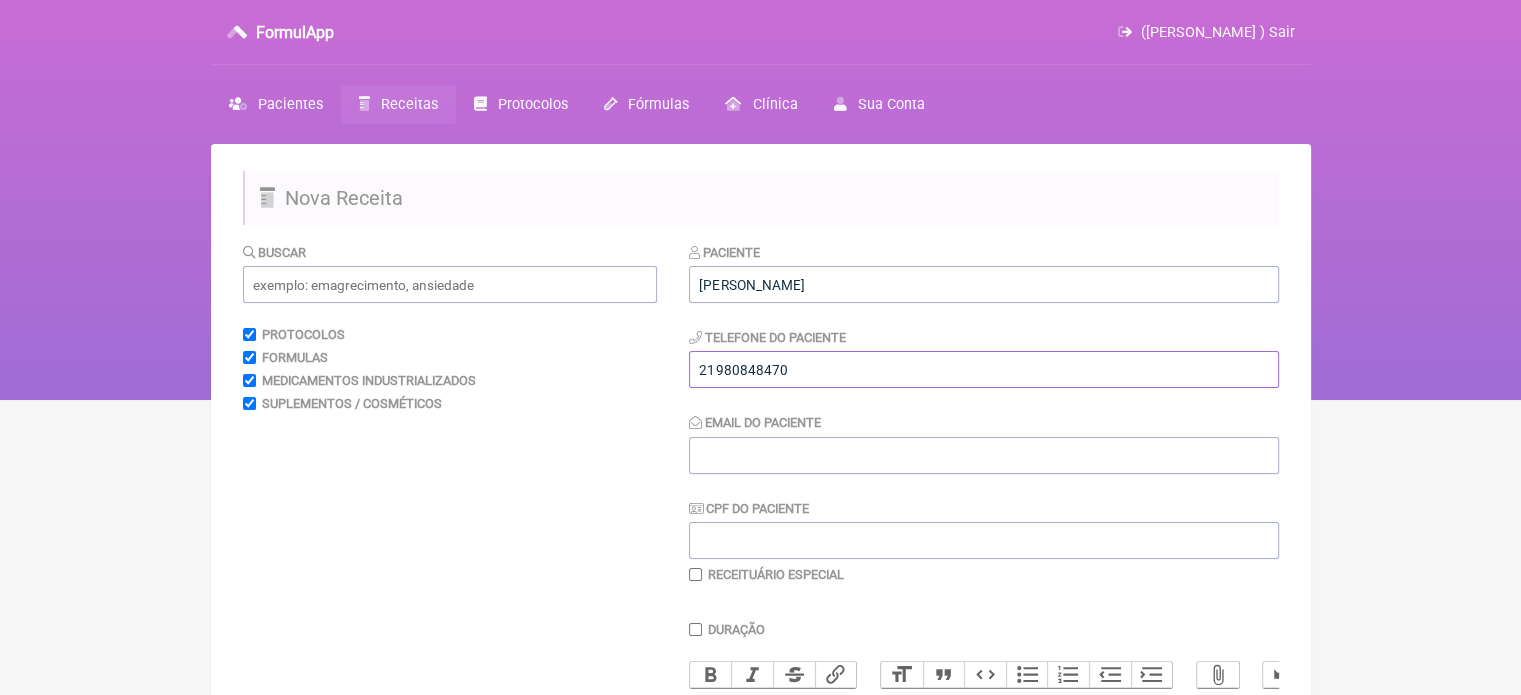 type on "21980848470" 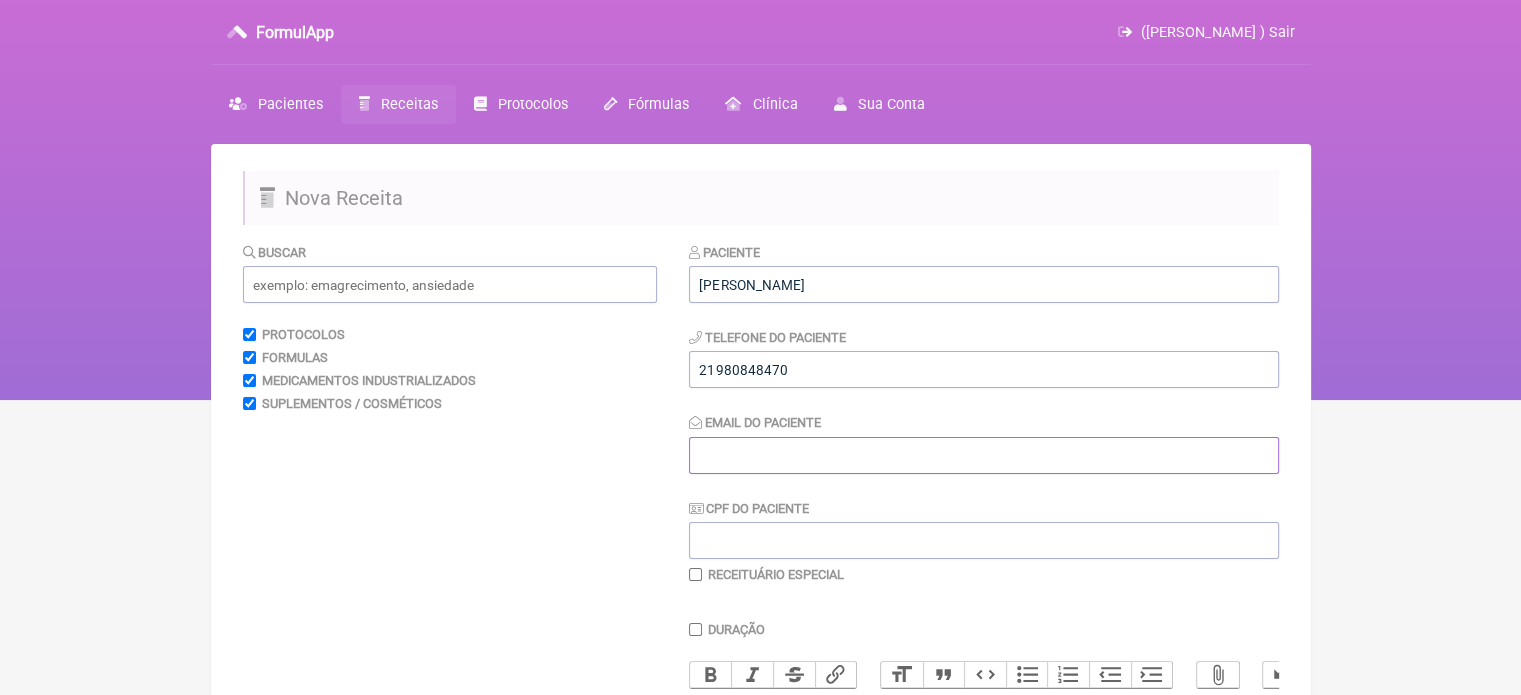 click on "Email do Paciente" at bounding box center (984, 455) 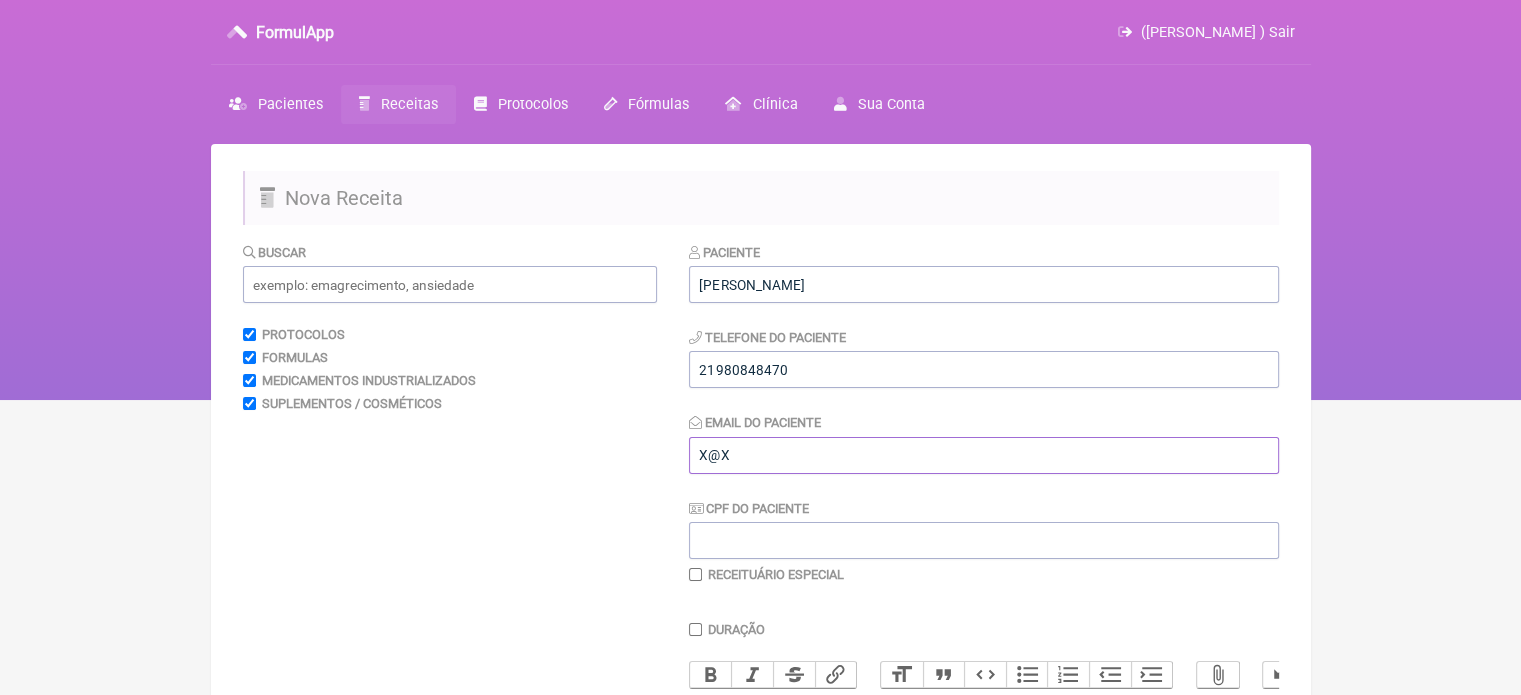 type on "X@X" 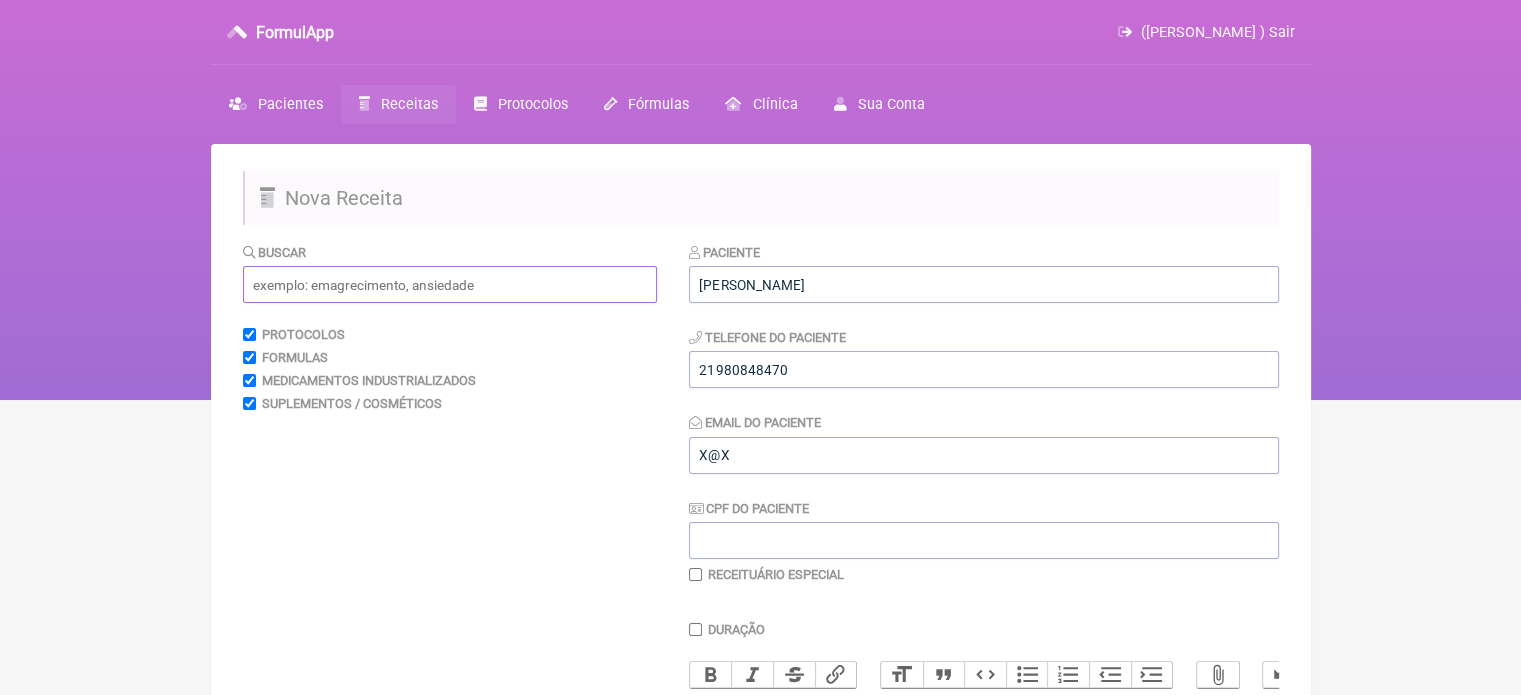 click at bounding box center [450, 284] 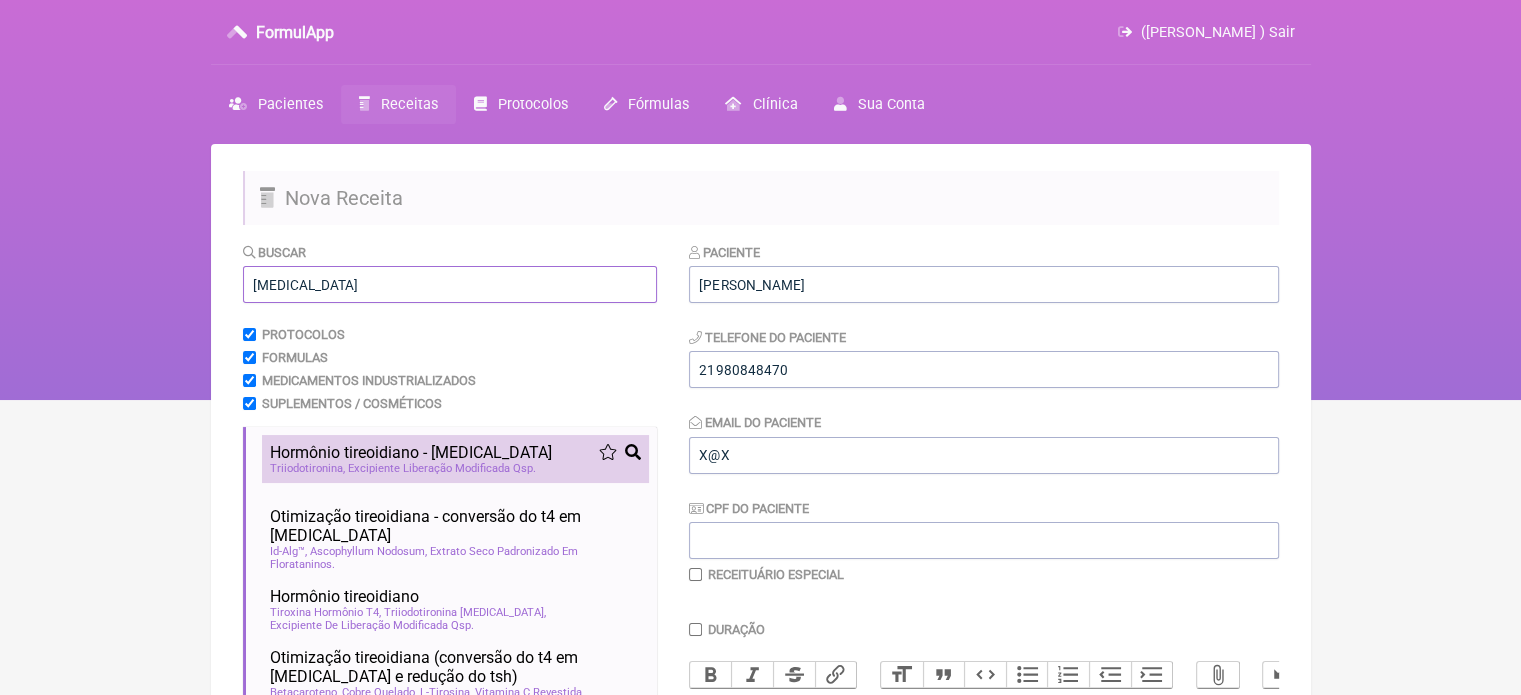 type on "[MEDICAL_DATA]" 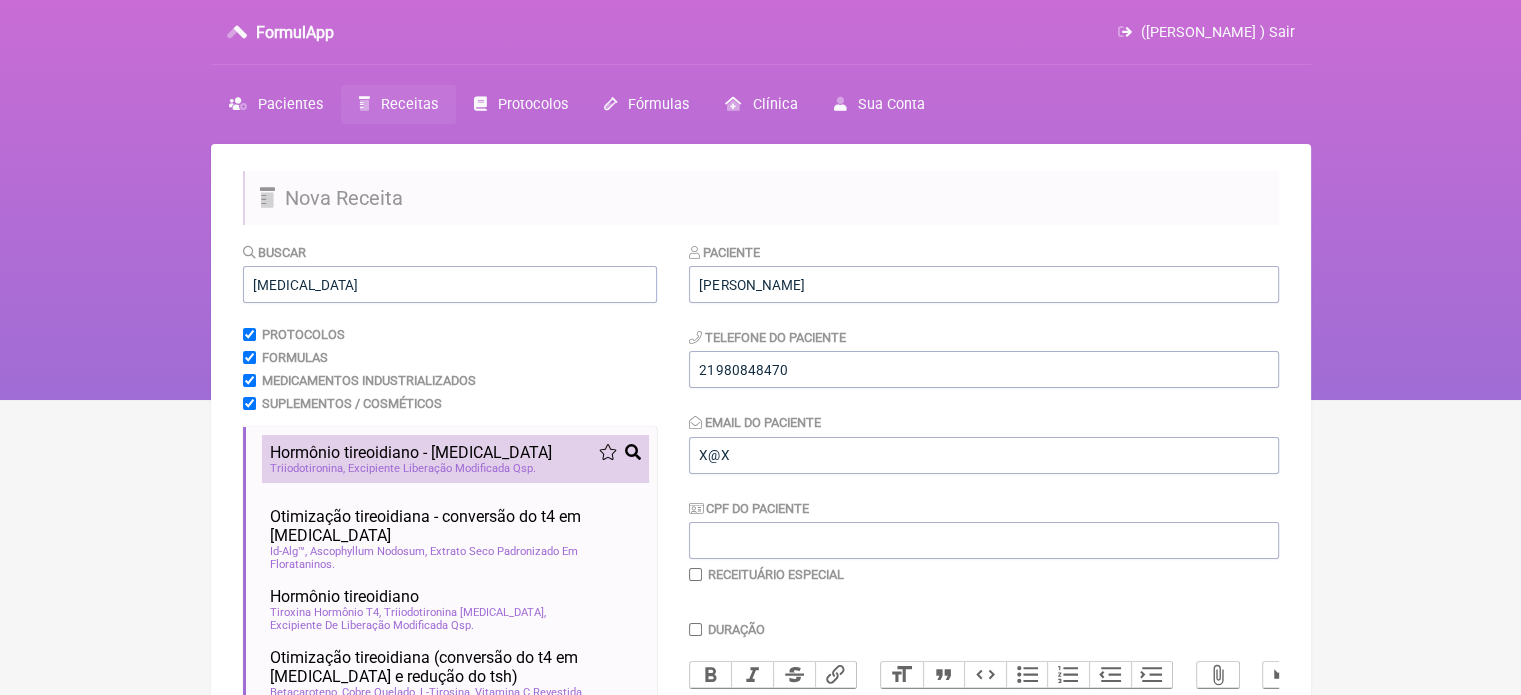 click on "Hormônio tireoidiano - [MEDICAL_DATA]" at bounding box center (411, 452) 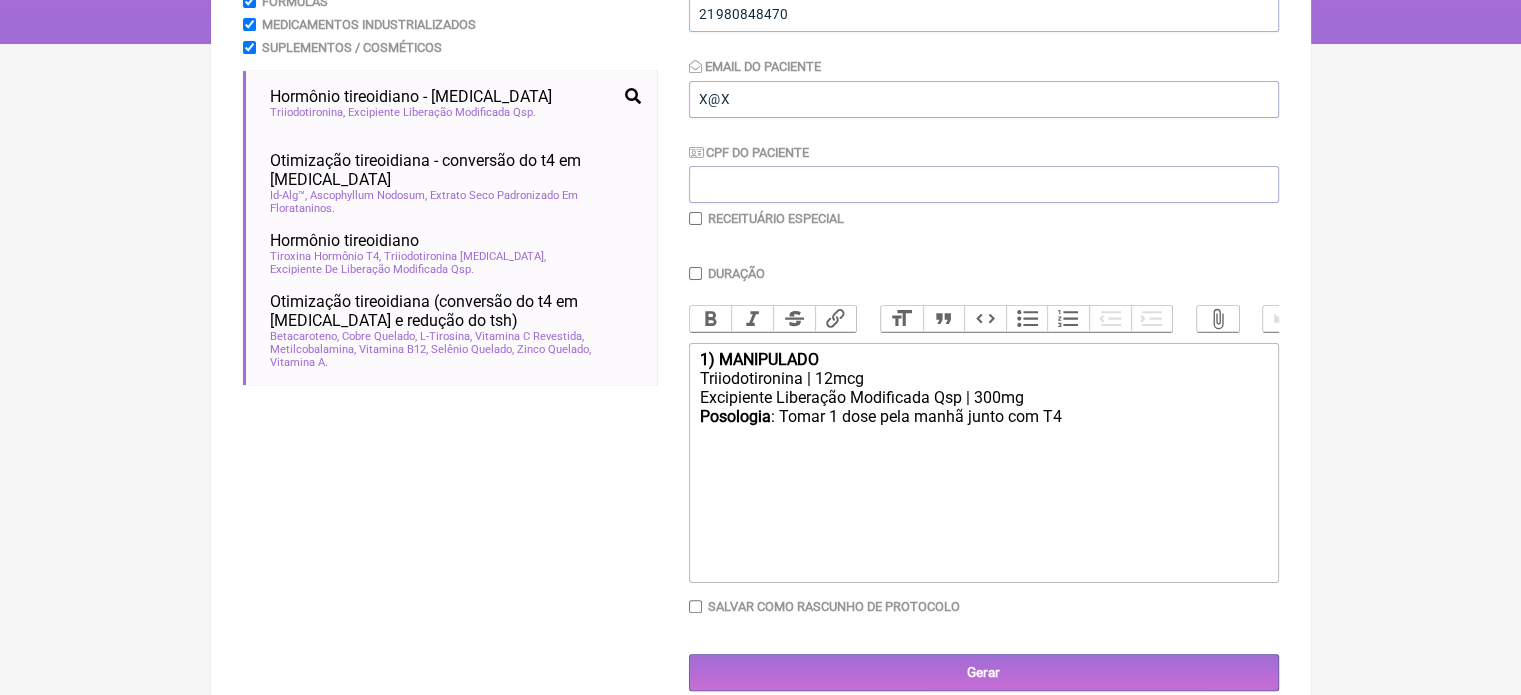 scroll, scrollTop: 368, scrollLeft: 0, axis: vertical 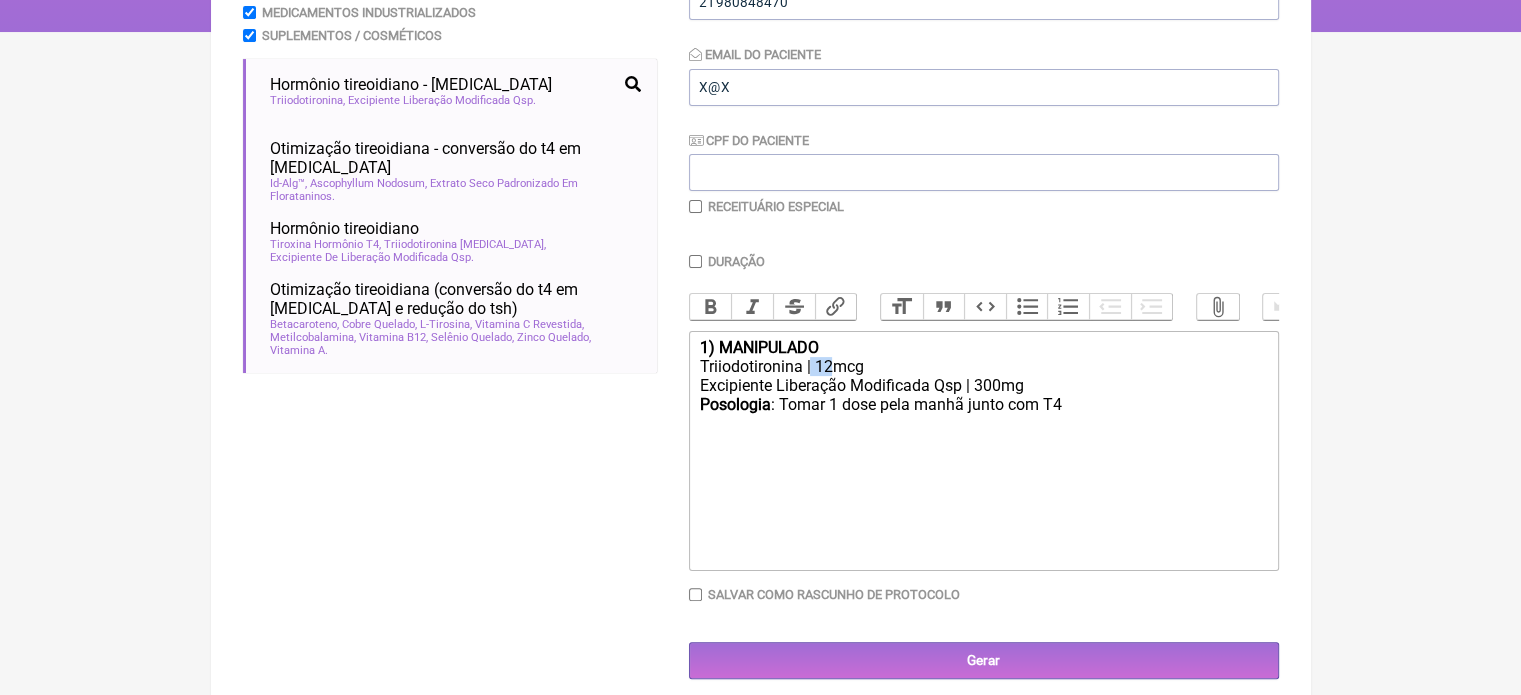 drag, startPoint x: 830, startPoint y: 380, endPoint x: 812, endPoint y: 381, distance: 18.027756 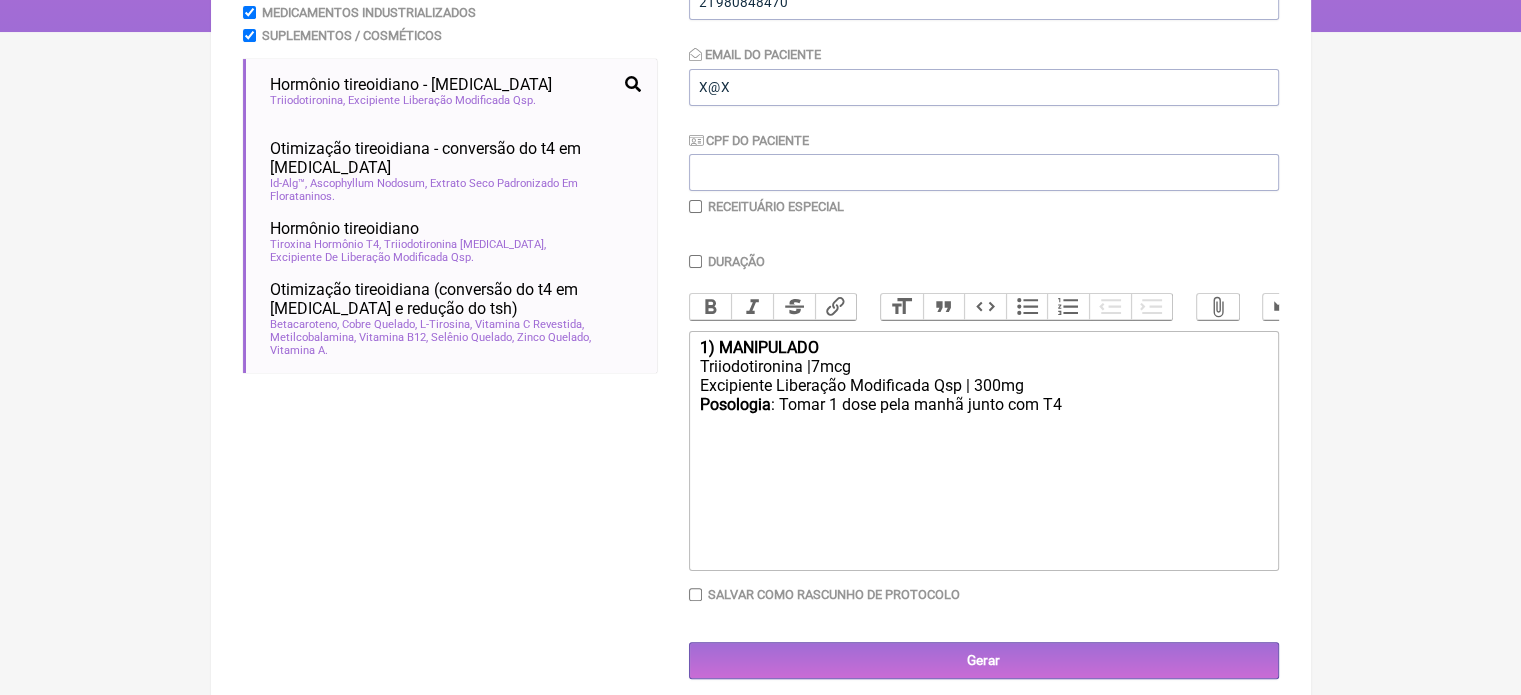 click on "Posologia : Tomar 1 dose pela manhã junto com T4 ㅤ" 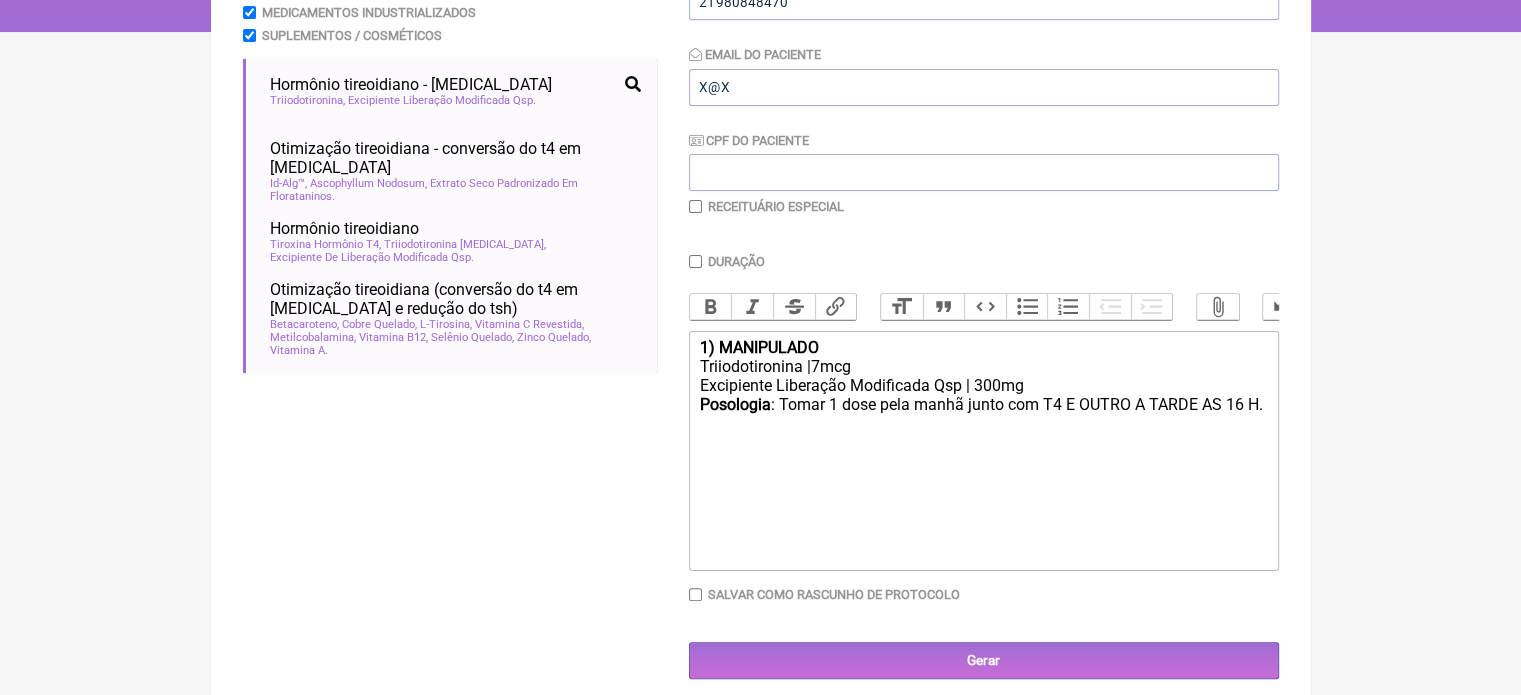 type on "<div><strong>1) MANIPULADO</strong></div><div>Triiodotironina |7mcg</div><div>Excipiente Liberação Modificada Qsp | 300mg</div><div><strong>Posologia</strong>: Tomar 1 dose pela manhã junto com T4 E OUTRO A TARDE AS 16 H.<br>ㅤ<br><br></div>" 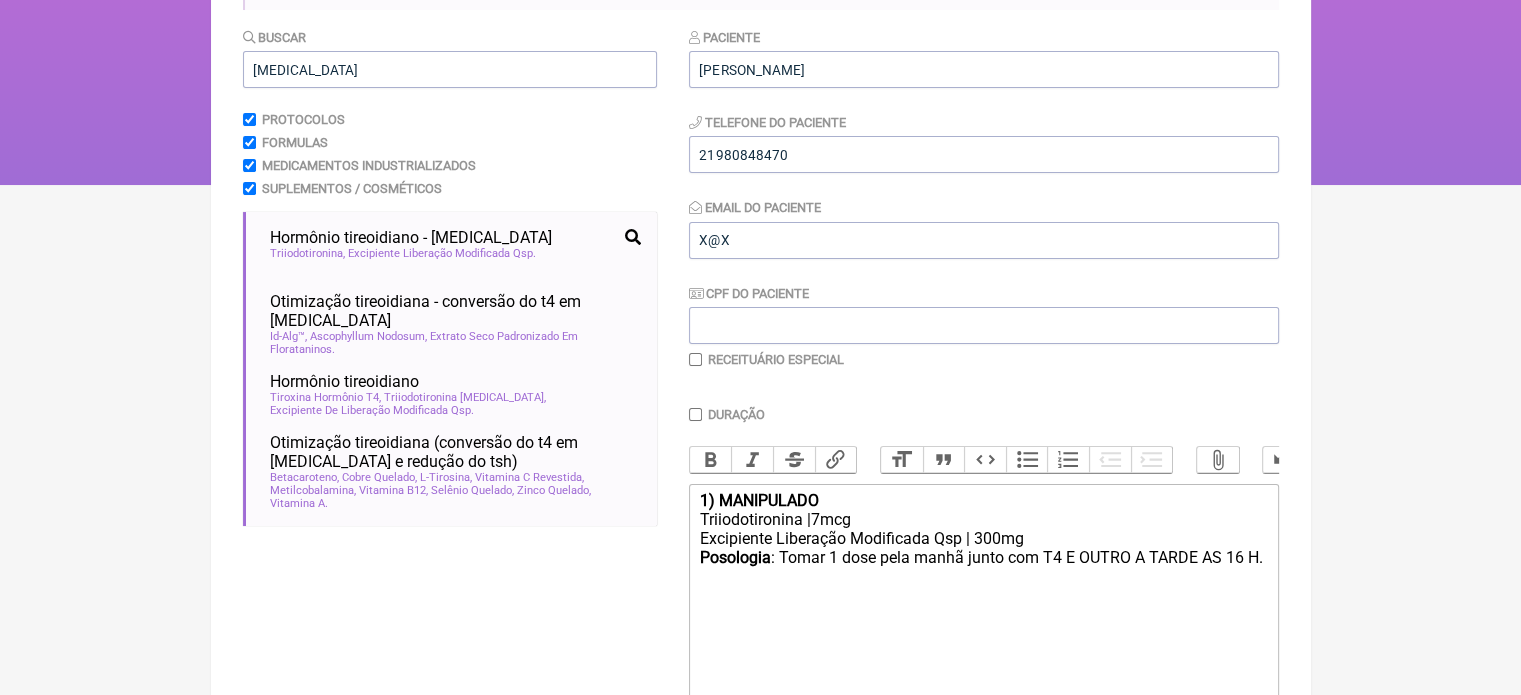 scroll, scrollTop: 68, scrollLeft: 0, axis: vertical 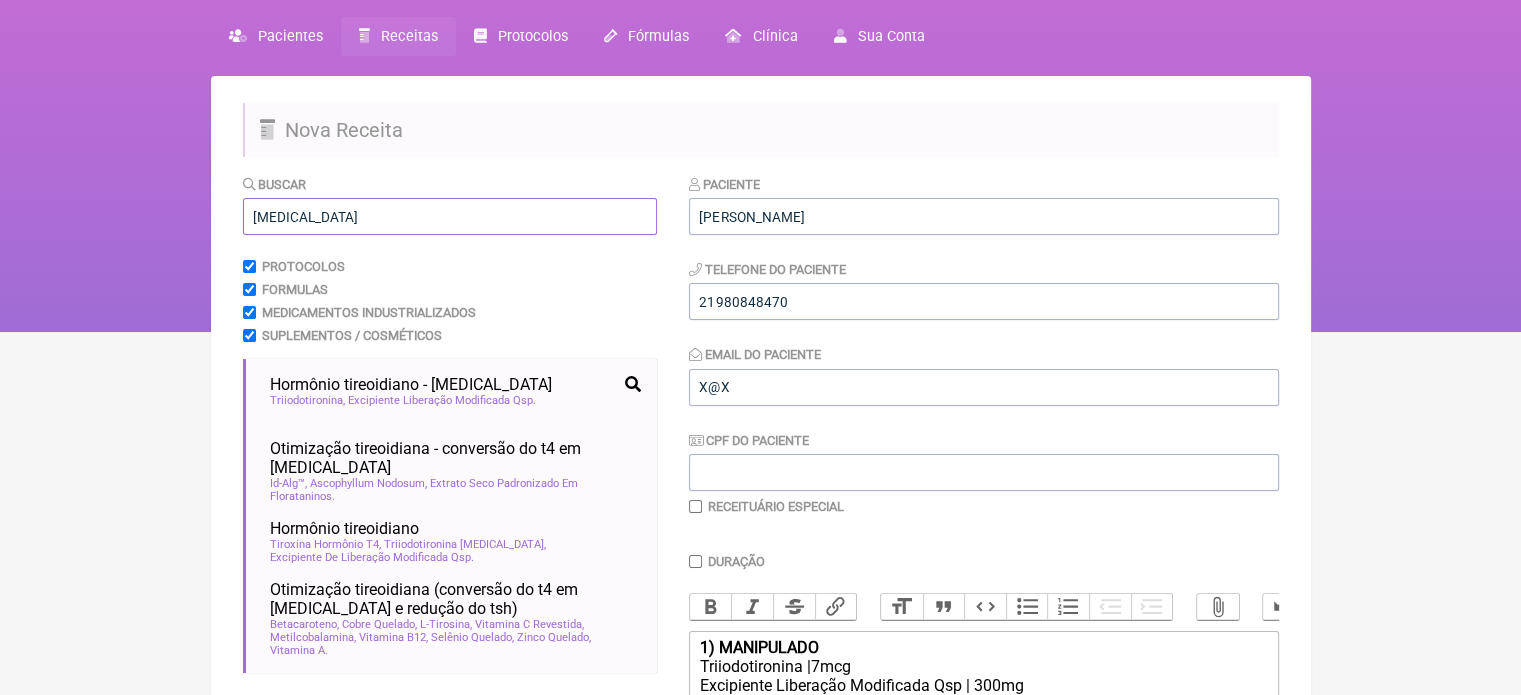 drag, startPoint x: 283, startPoint y: 221, endPoint x: 174, endPoint y: 242, distance: 111.0045 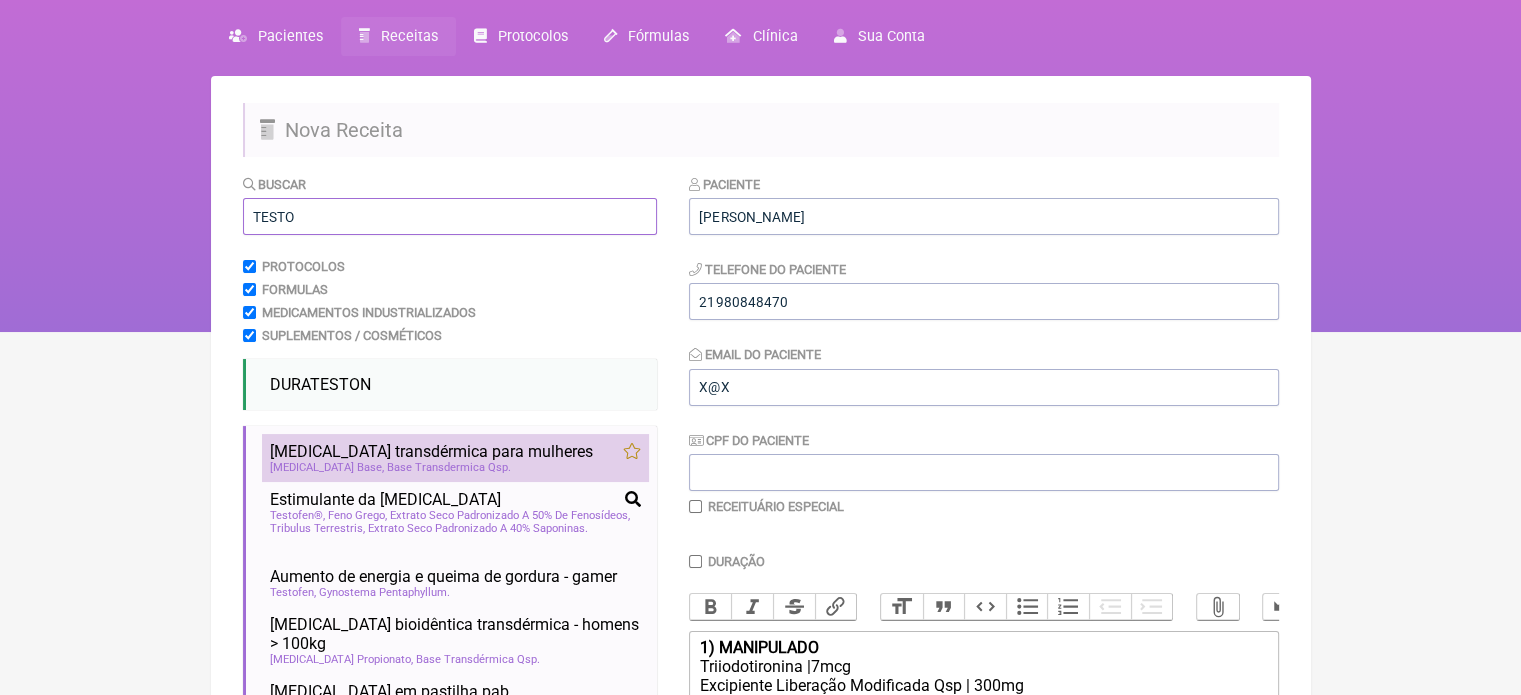 type on "TESTO" 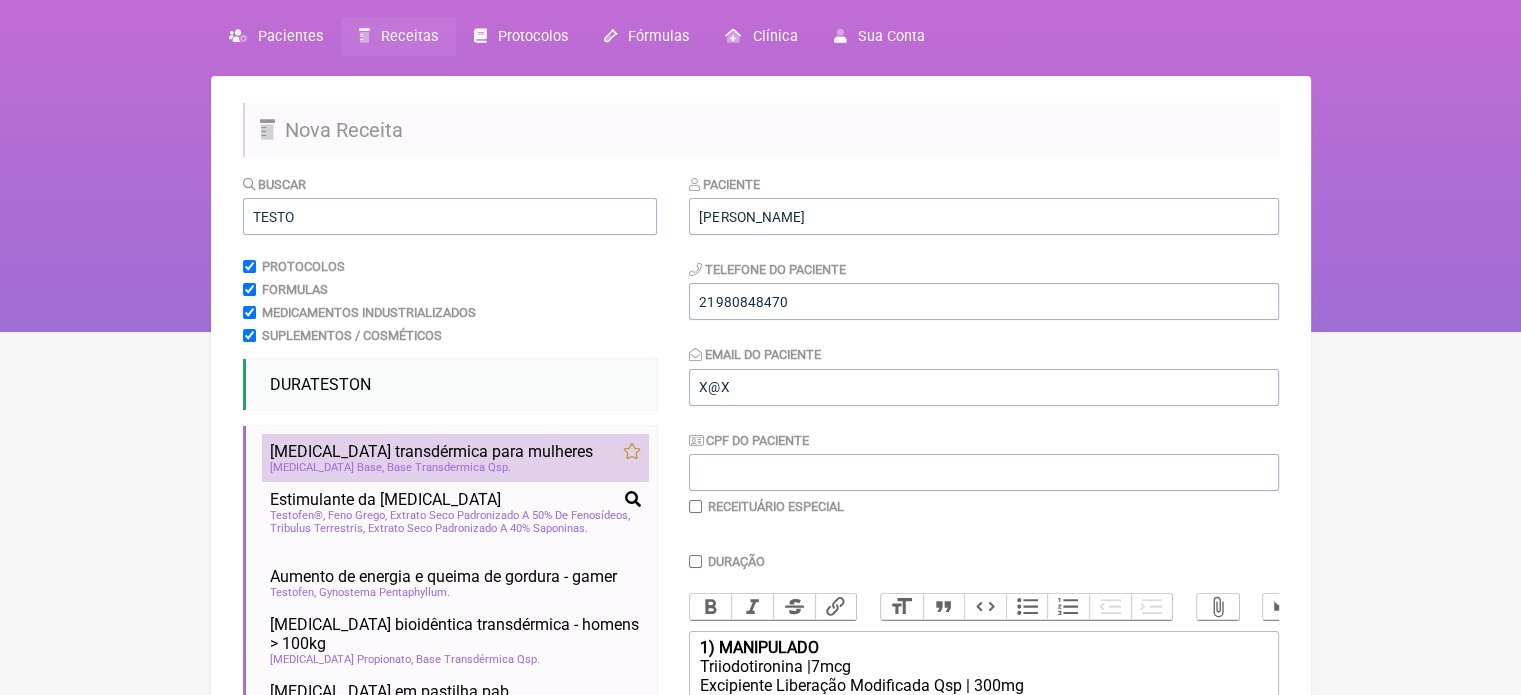 click on "[MEDICAL_DATA] transdérmica para mulheres" at bounding box center (431, 451) 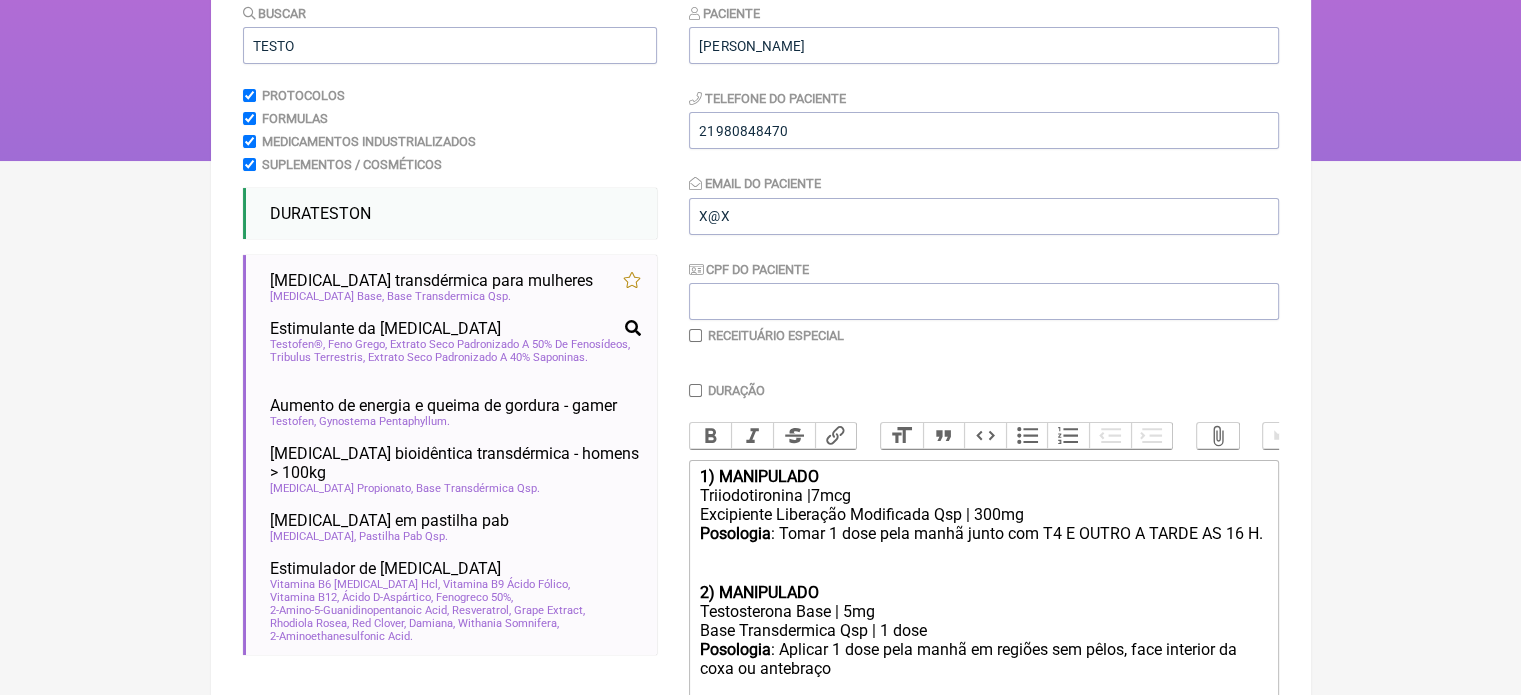 scroll, scrollTop: 408, scrollLeft: 0, axis: vertical 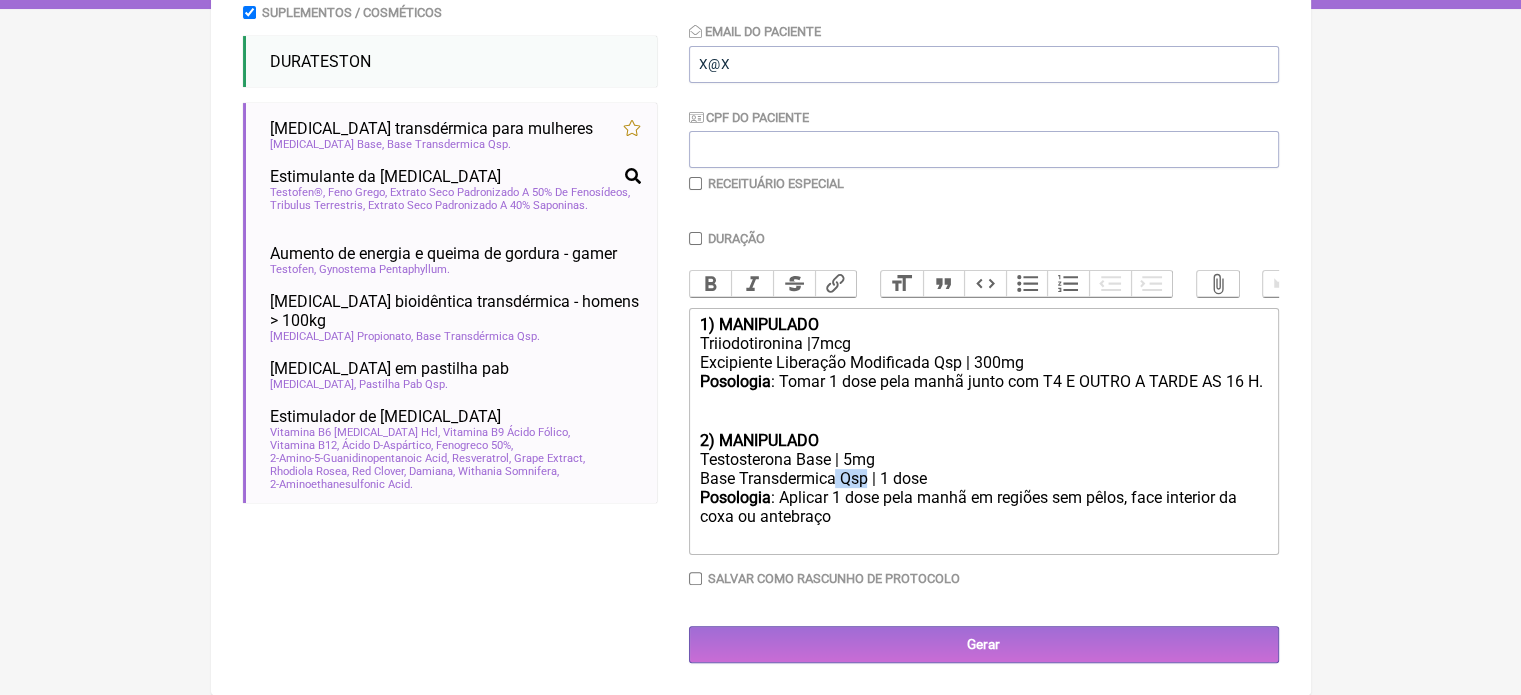 drag, startPoint x: 867, startPoint y: 478, endPoint x: 837, endPoint y: 477, distance: 30.016663 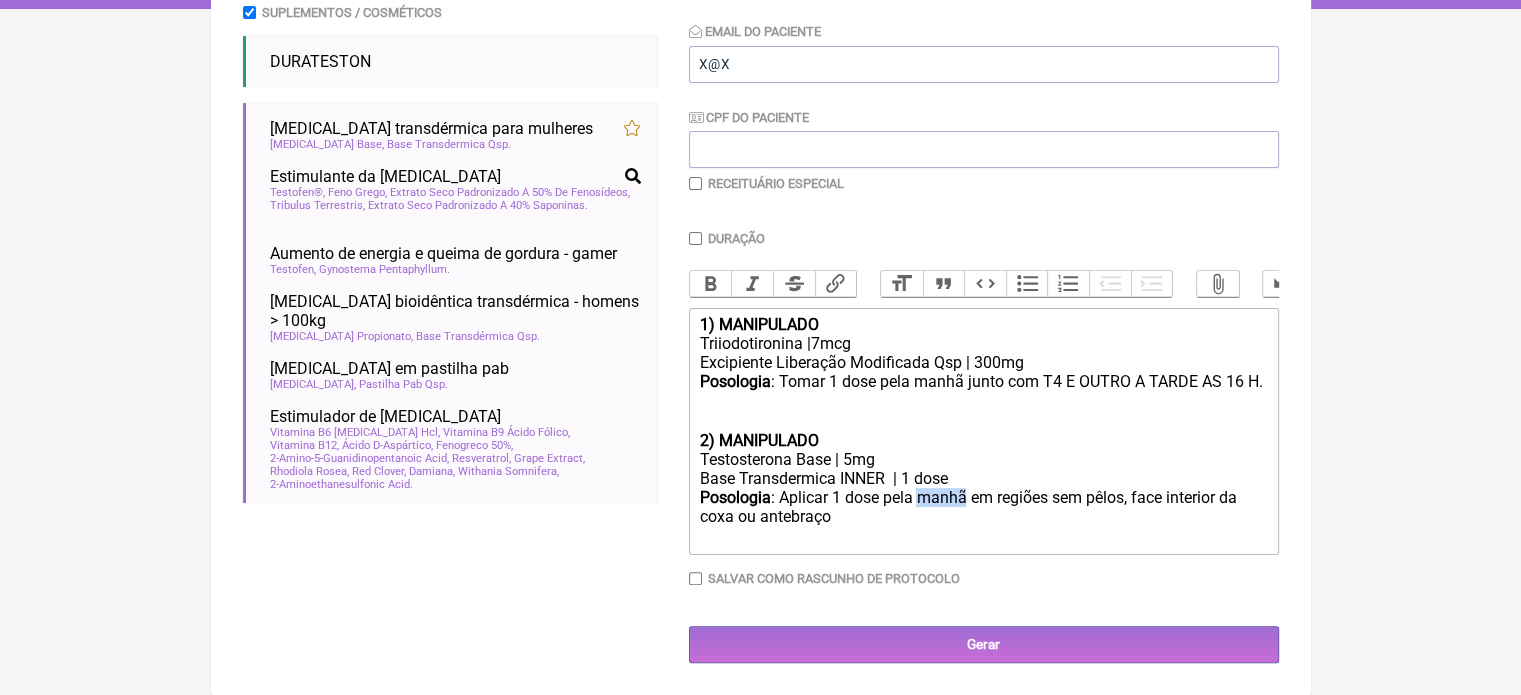 drag, startPoint x: 967, startPoint y: 495, endPoint x: 919, endPoint y: 503, distance: 48.6621 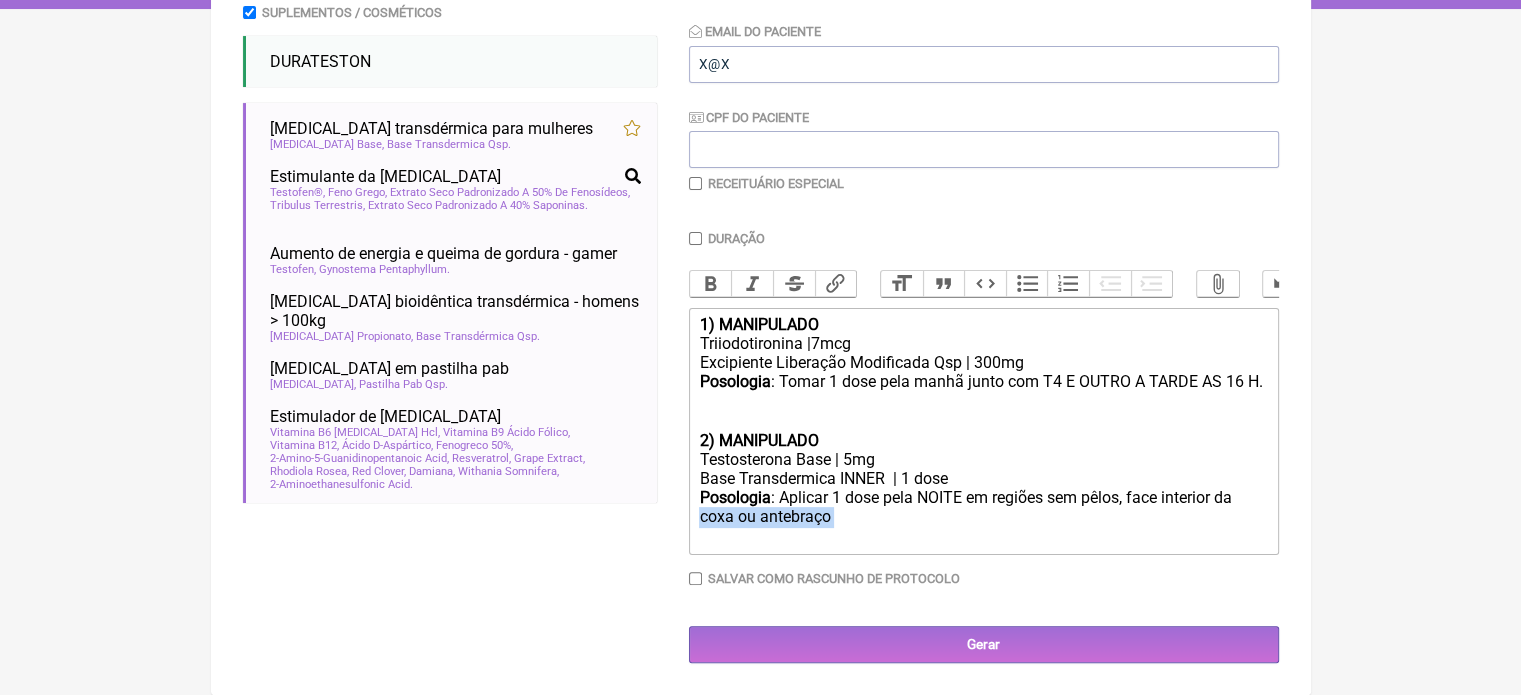 drag, startPoint x: 837, startPoint y: 523, endPoint x: 651, endPoint y: 528, distance: 186.0672 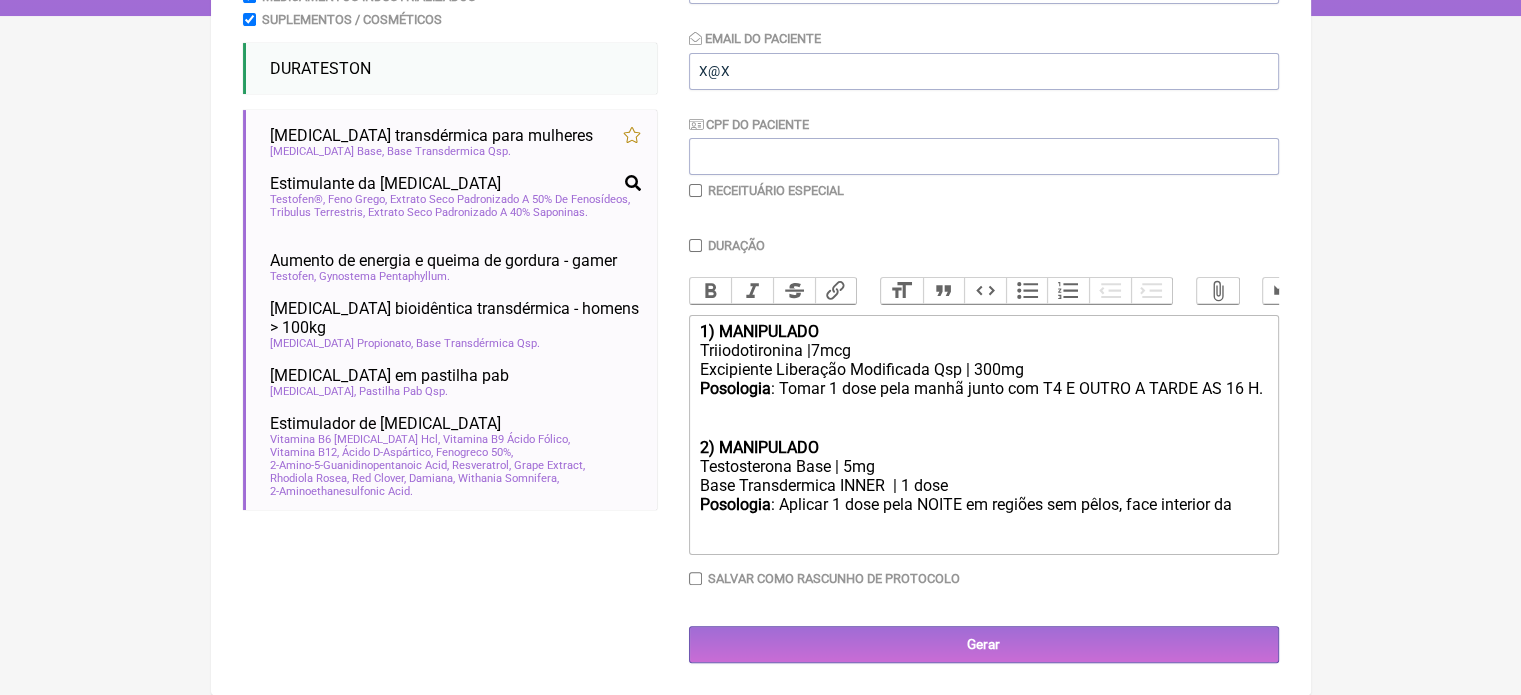 scroll, scrollTop: 399, scrollLeft: 0, axis: vertical 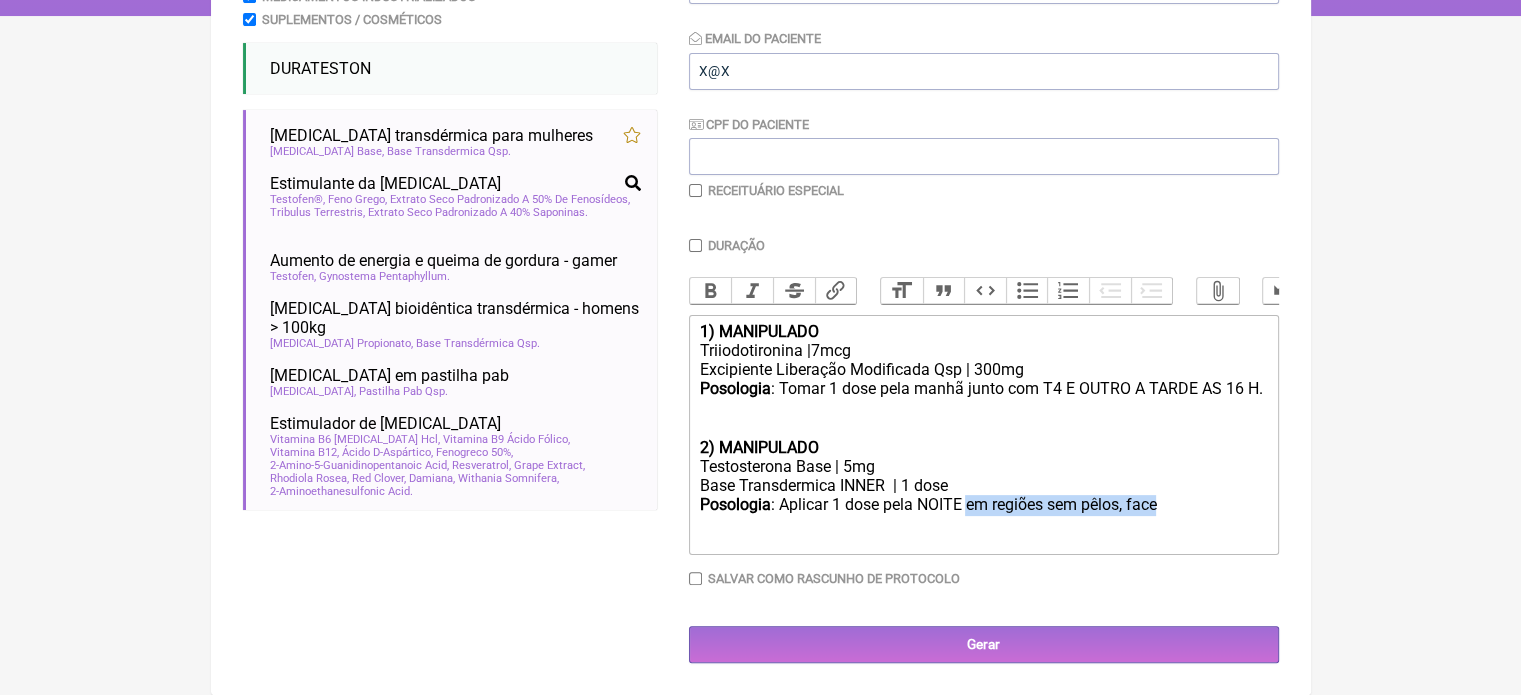 drag, startPoint x: 1161, startPoint y: 510, endPoint x: 968, endPoint y: 514, distance: 193.04144 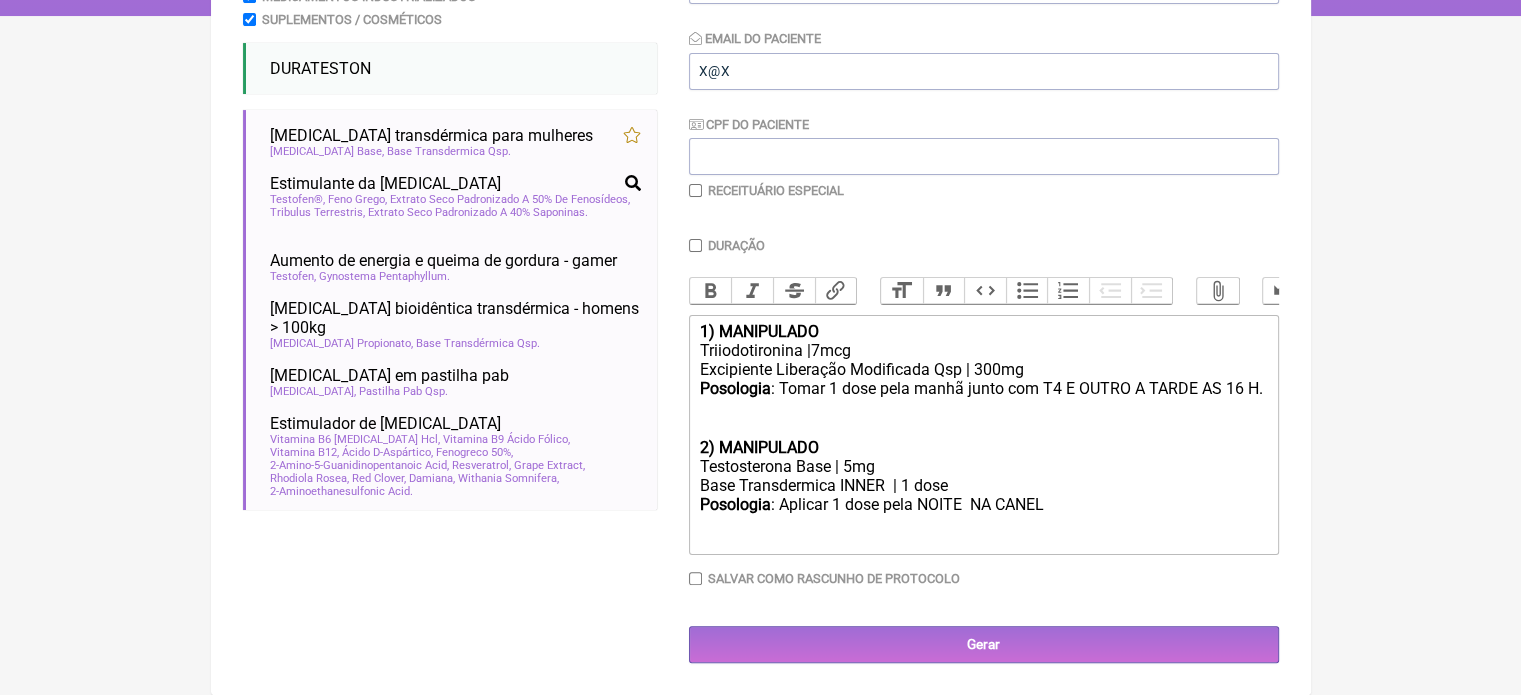 type on "<div><strong>1) MANIPULADO</strong></div><div>Triiodotironina |7mcg</div><div>Excipiente Liberação Modificada Qsp | 300mg</div><div><strong>Posologia</strong>: Tomar 1 dose pela manhã junto com T4 E OUTRO A TARDE AS 16 H.<br>ㅤ<br><br></div><div><strong>2) MANIPULADO</strong></div><div>[MEDICAL_DATA] Base | 5mg</div><div>Base Transdermica INNER&nbsp; | 1 dose</div><div><strong>Posologia</strong>: Aplicar 1 dose pela NOITE&nbsp; NA CANELA&nbsp; ㅤ<br><br></div>" 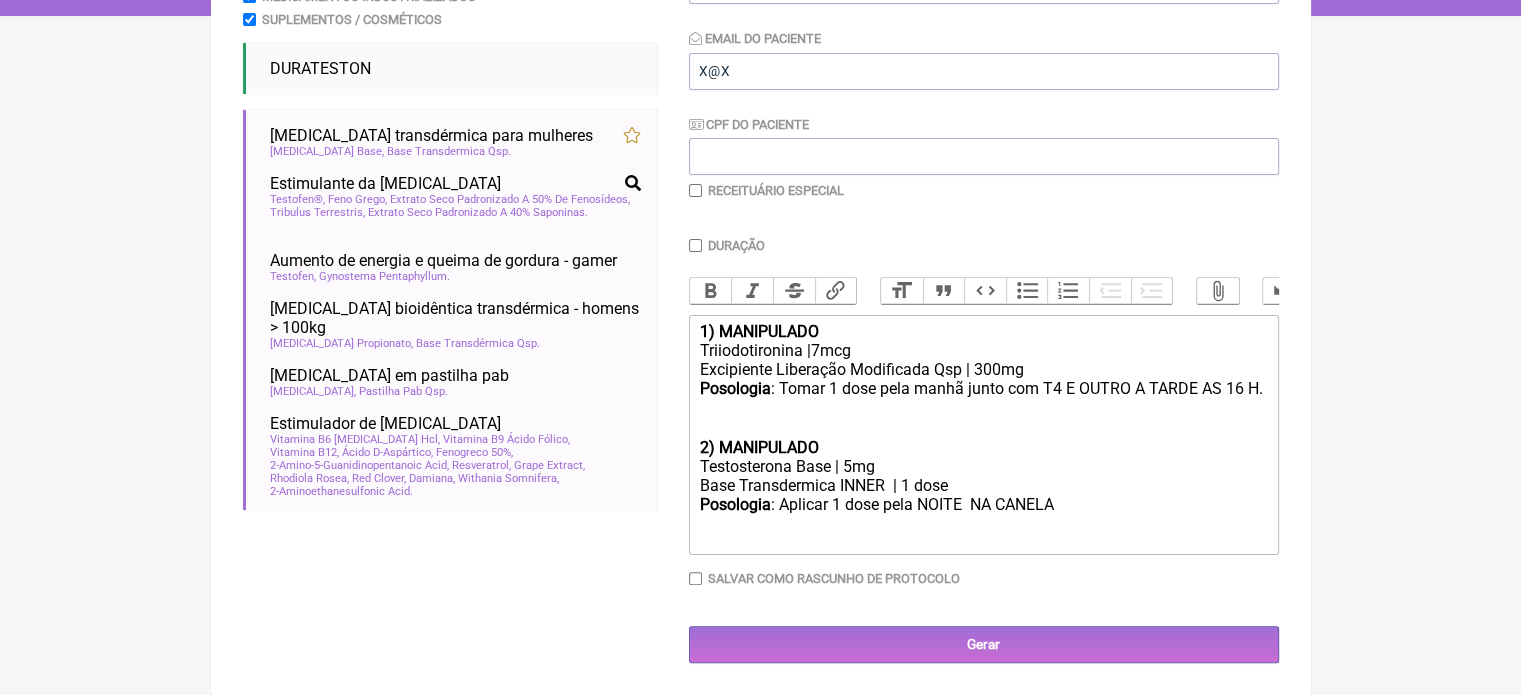 click at bounding box center [695, 190] 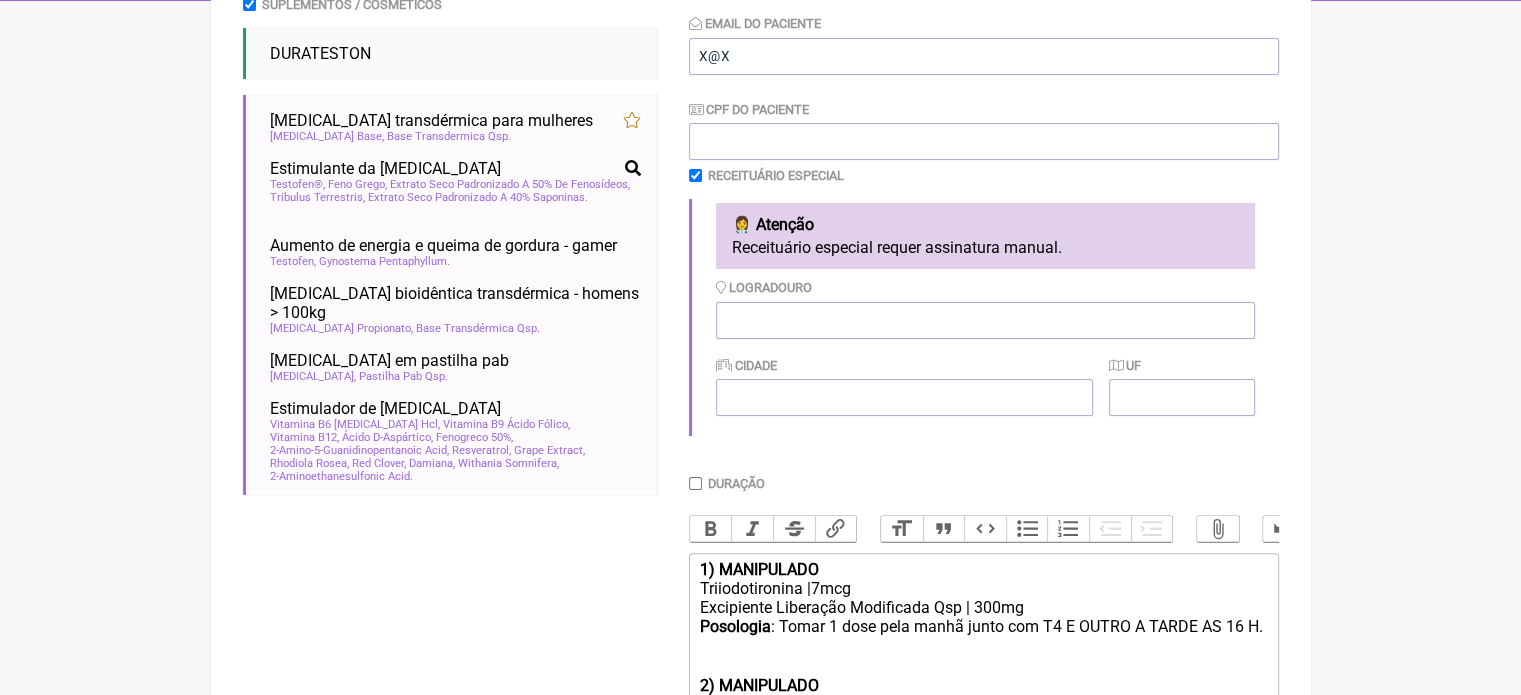click on "Duração" at bounding box center (695, 483) 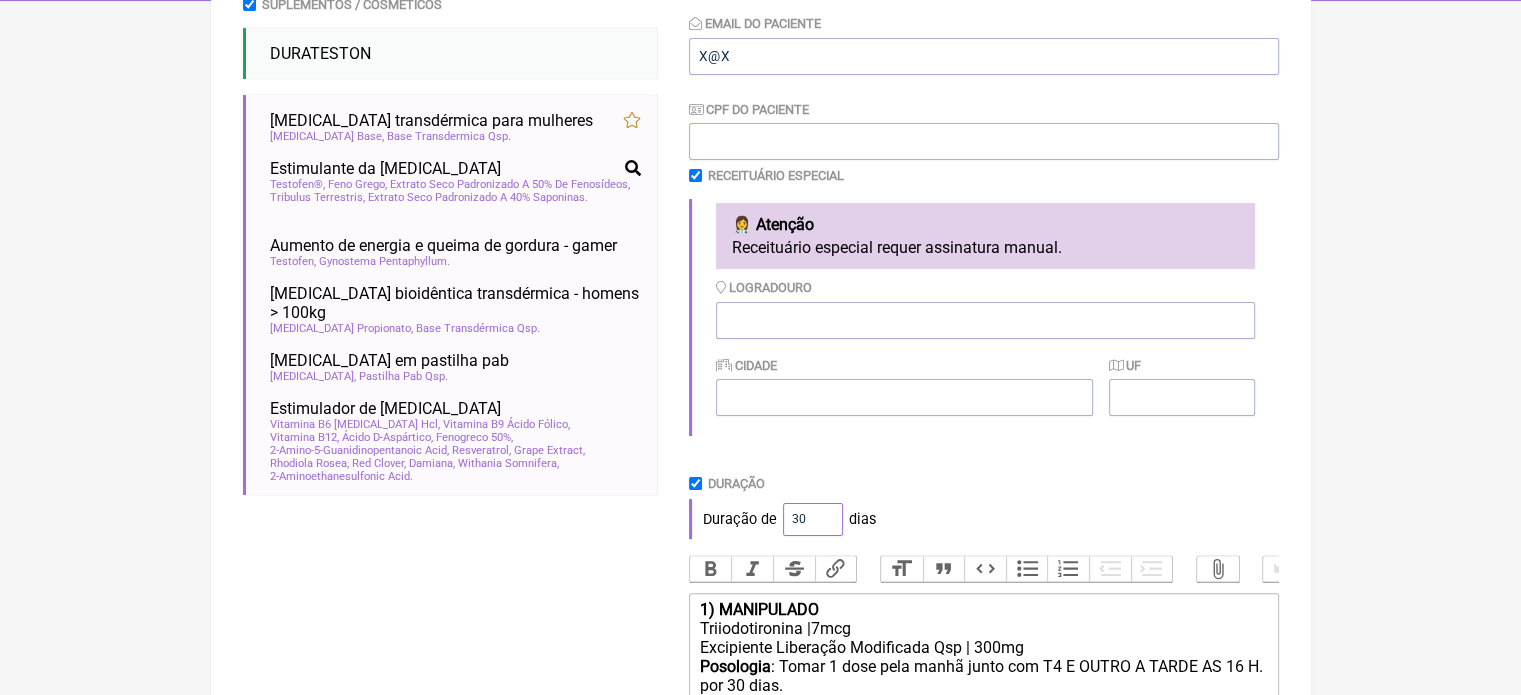 drag, startPoint x: 800, startPoint y: 522, endPoint x: 780, endPoint y: 522, distance: 20 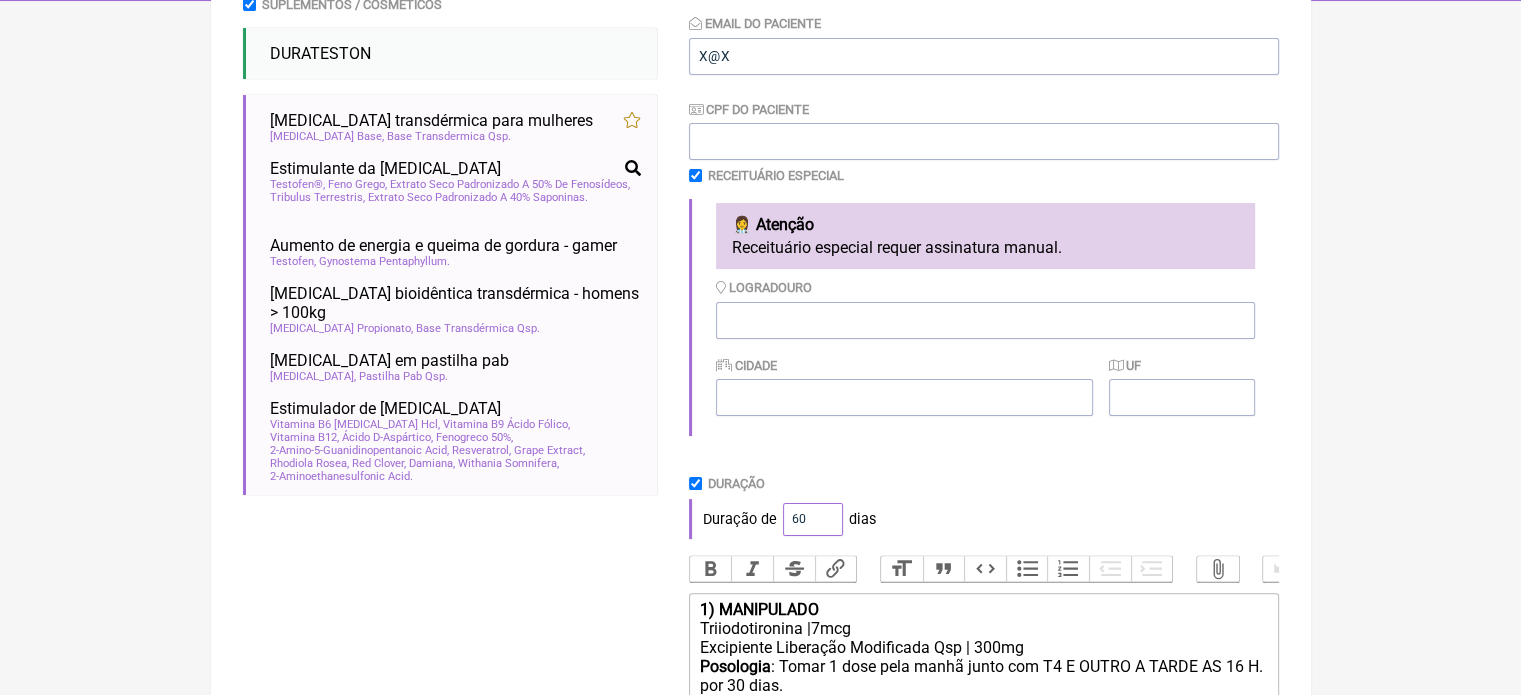 type on "60" 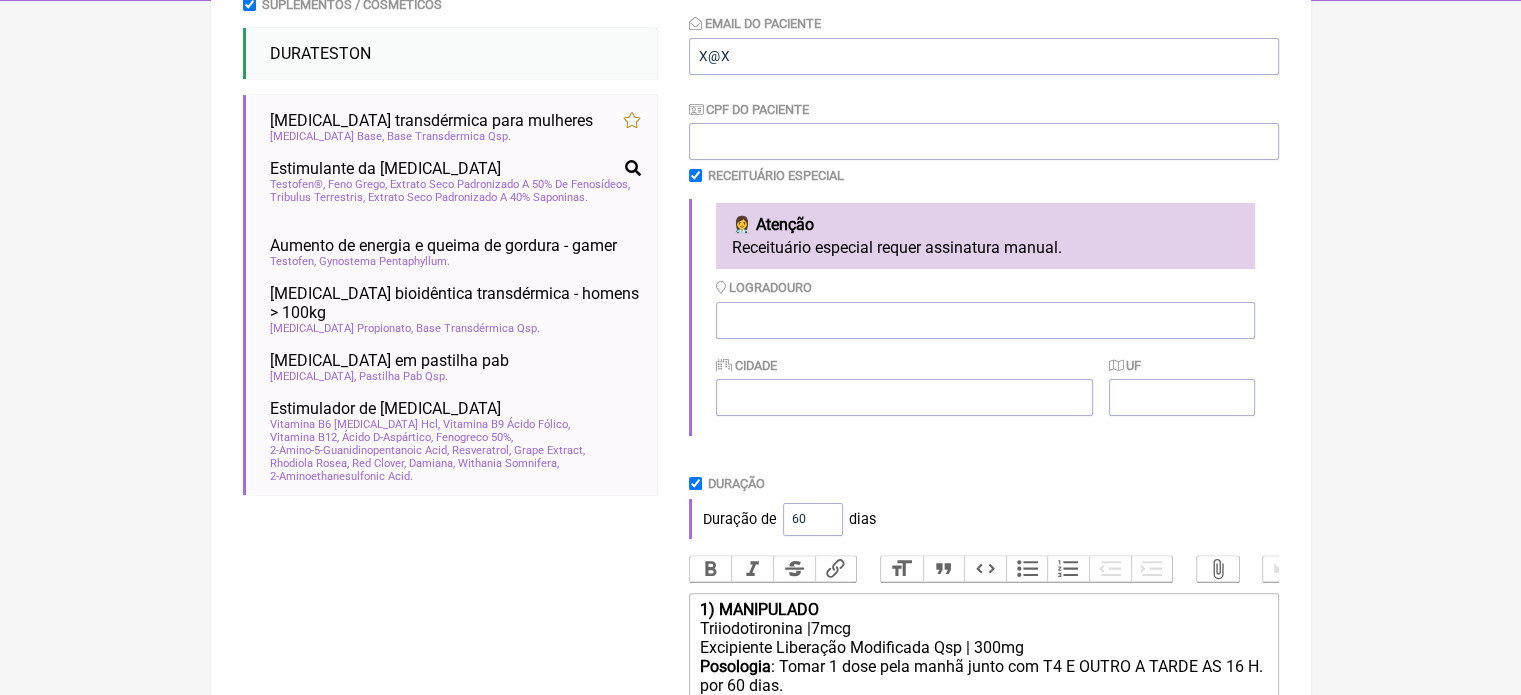 click on "Paciente [PERSON_NAME] DE MAGALHAES Telefone do Paciente 21980848470 Email do Paciente X@X CPF do Paciente Receituário Especial 👩‍⚕️ Atenção Receituário especial requer assinatura manual. Logradouro Cidade UF" at bounding box center (984, 148) 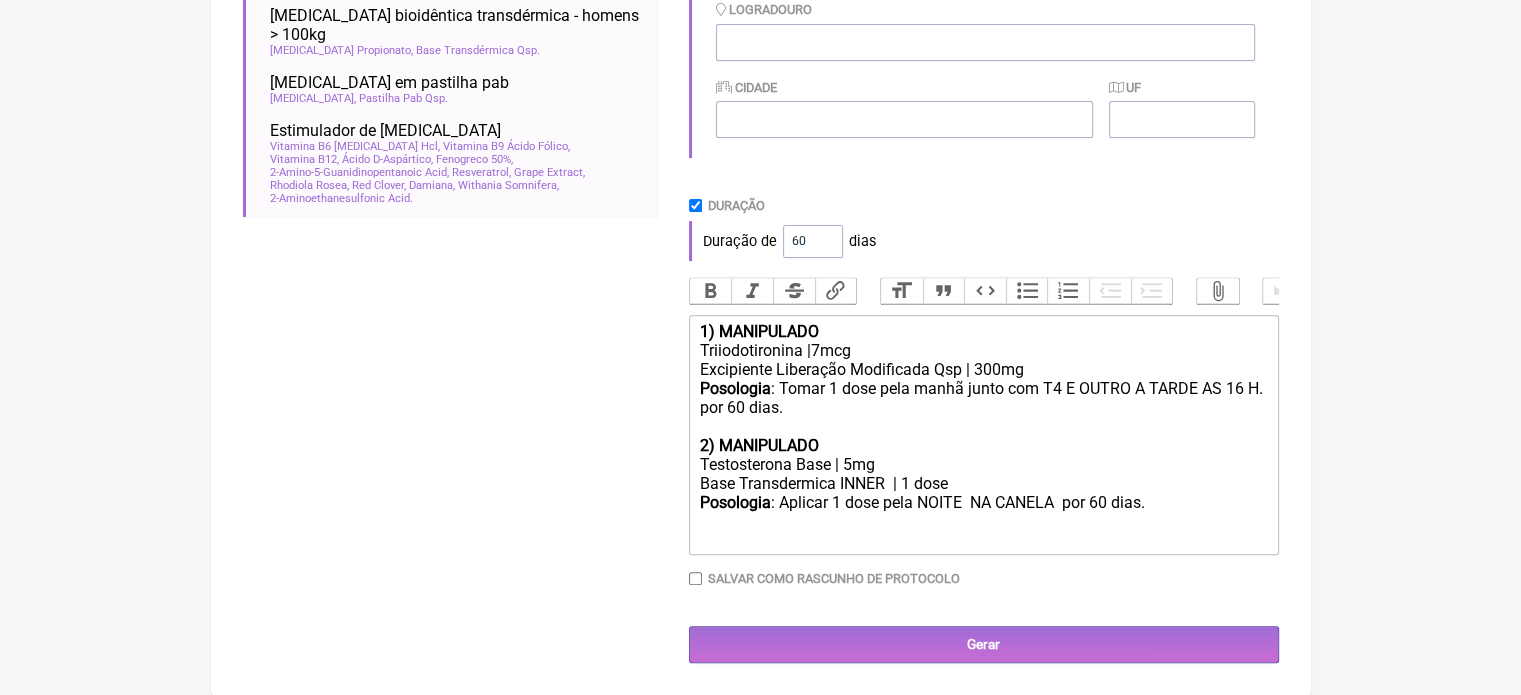 scroll, scrollTop: 696, scrollLeft: 0, axis: vertical 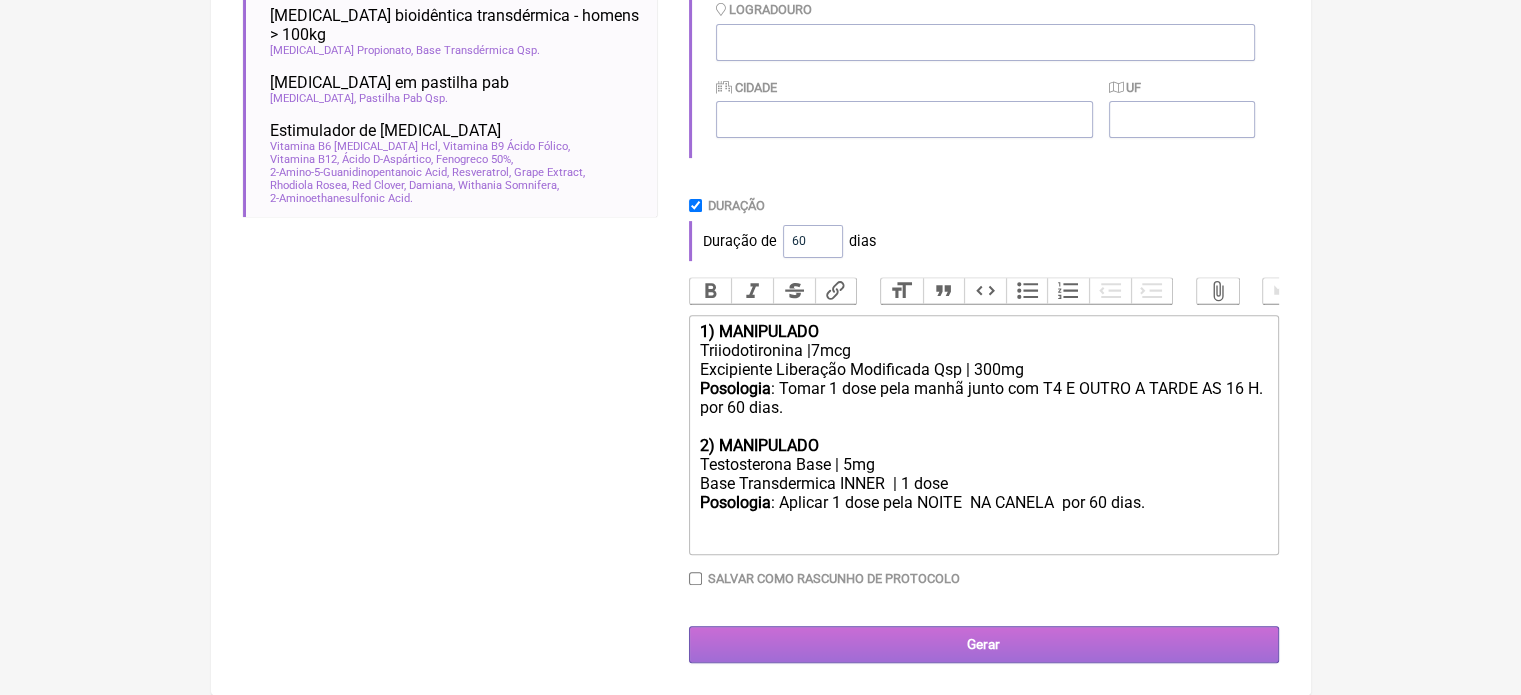 click on "Gerar" at bounding box center (984, 644) 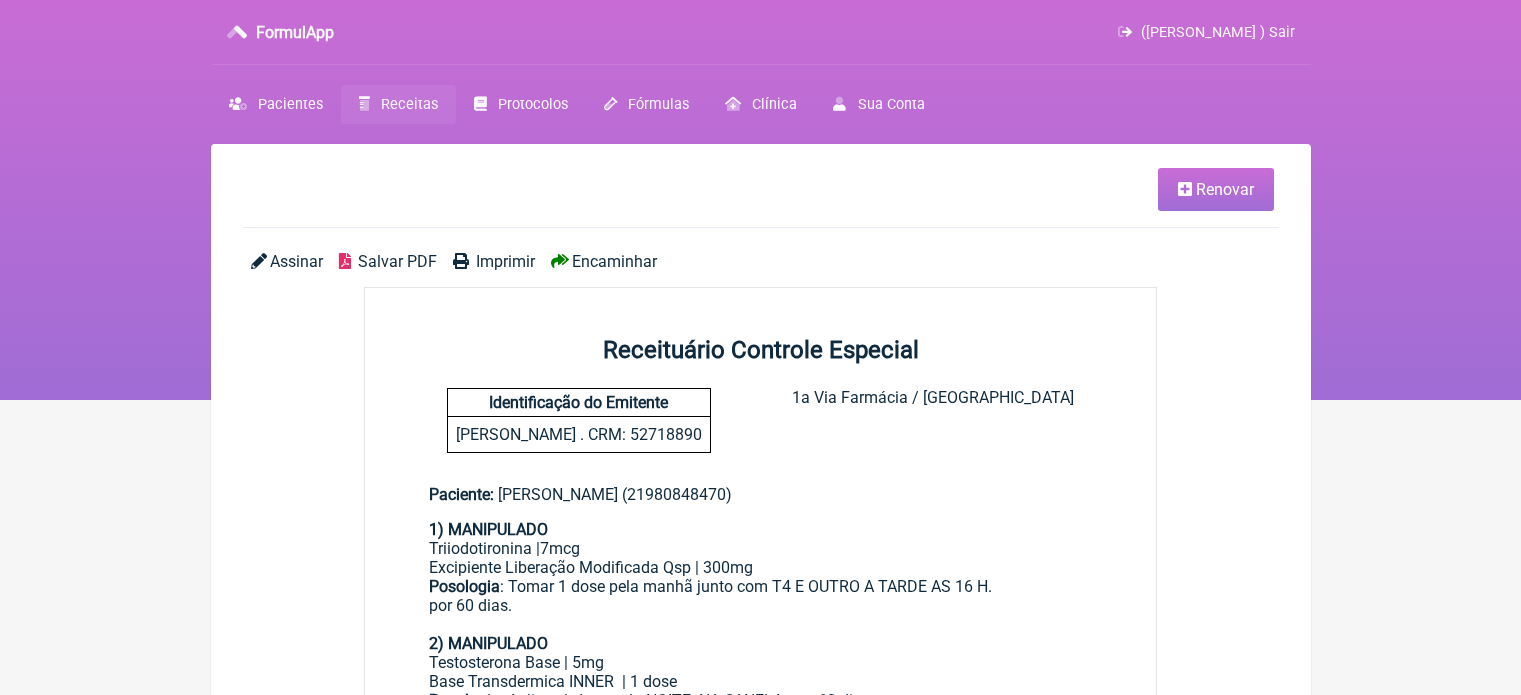 scroll, scrollTop: 0, scrollLeft: 0, axis: both 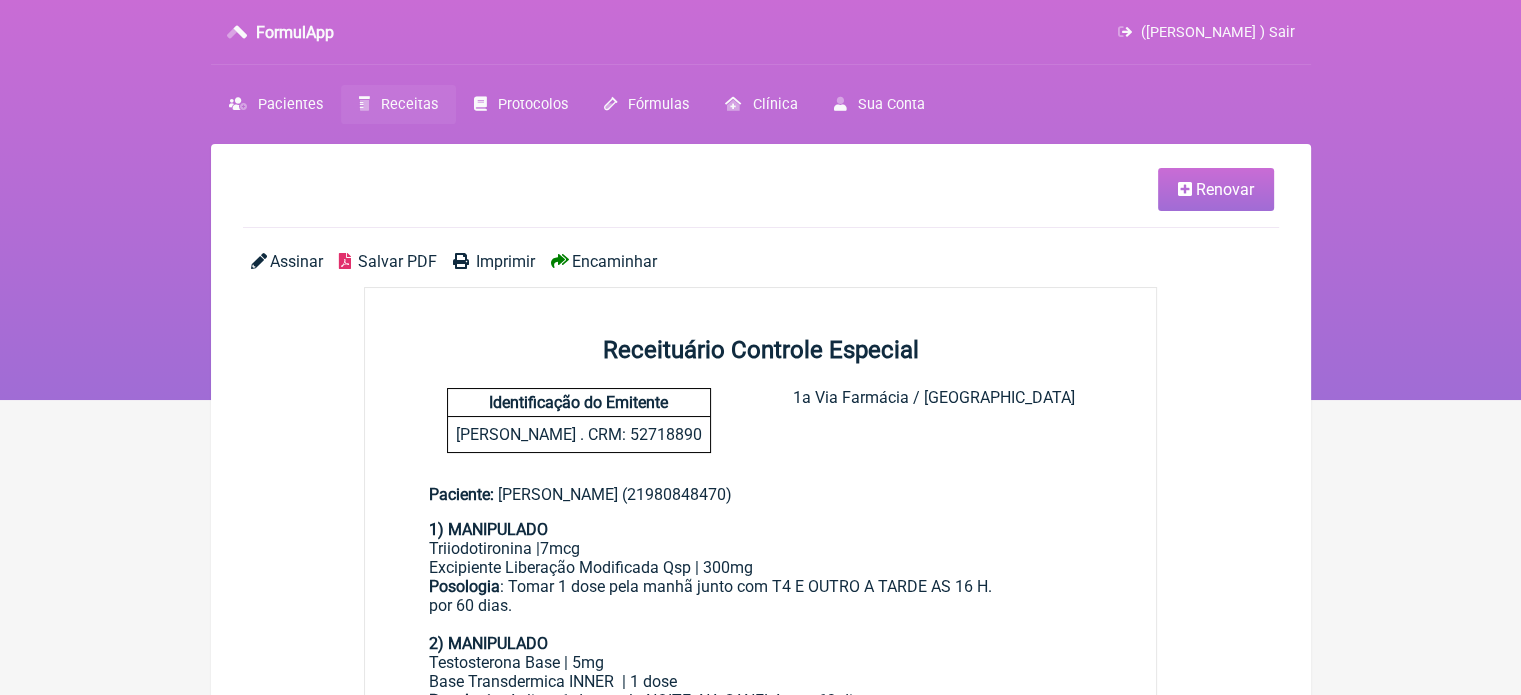 click on "Imprimir" at bounding box center [505, 261] 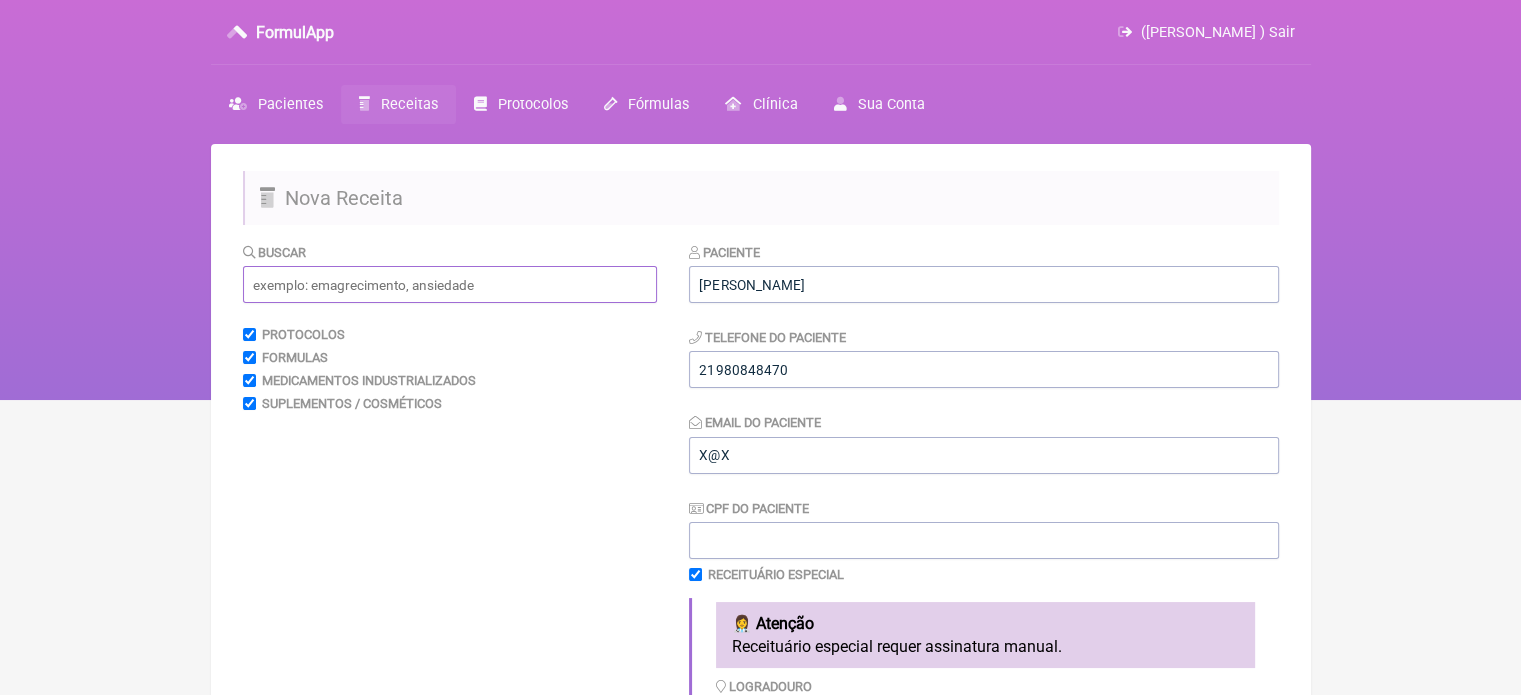 click at bounding box center [450, 284] 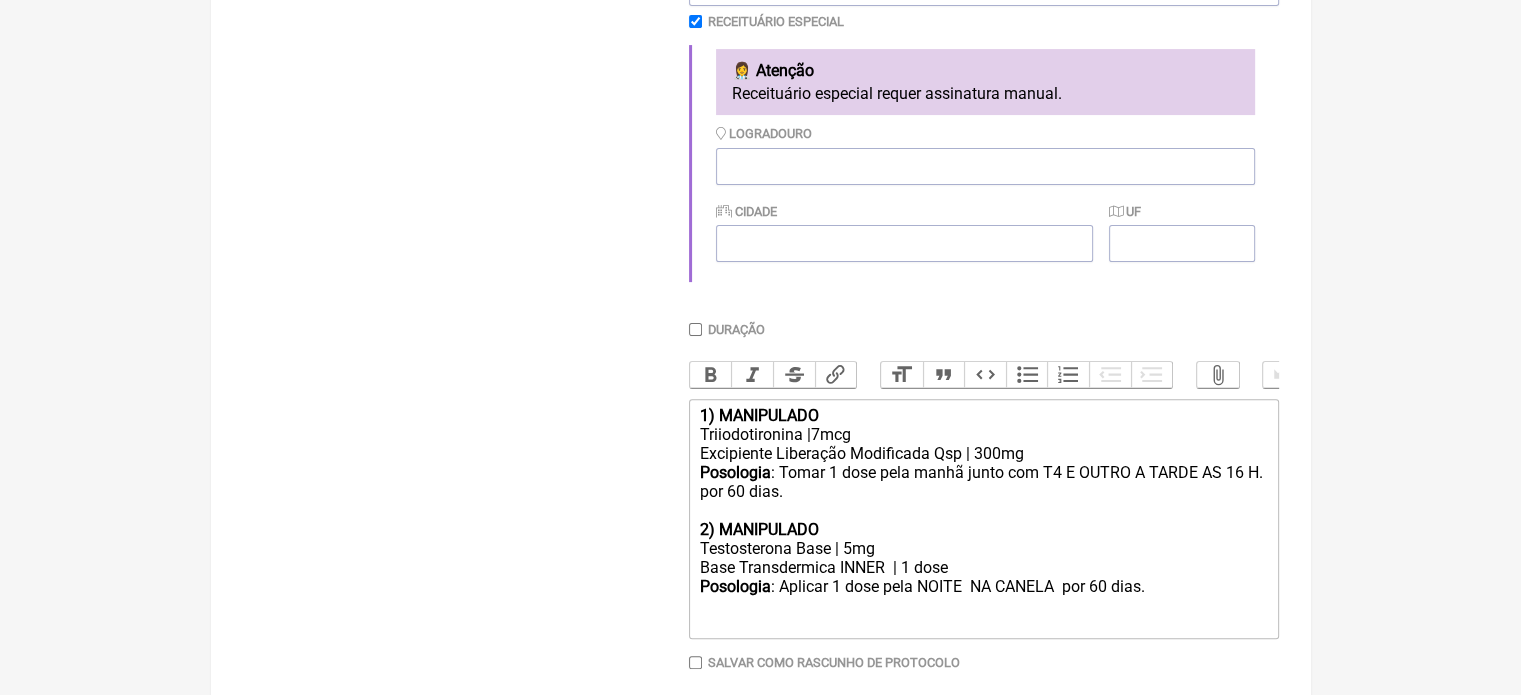 scroll, scrollTop: 654, scrollLeft: 0, axis: vertical 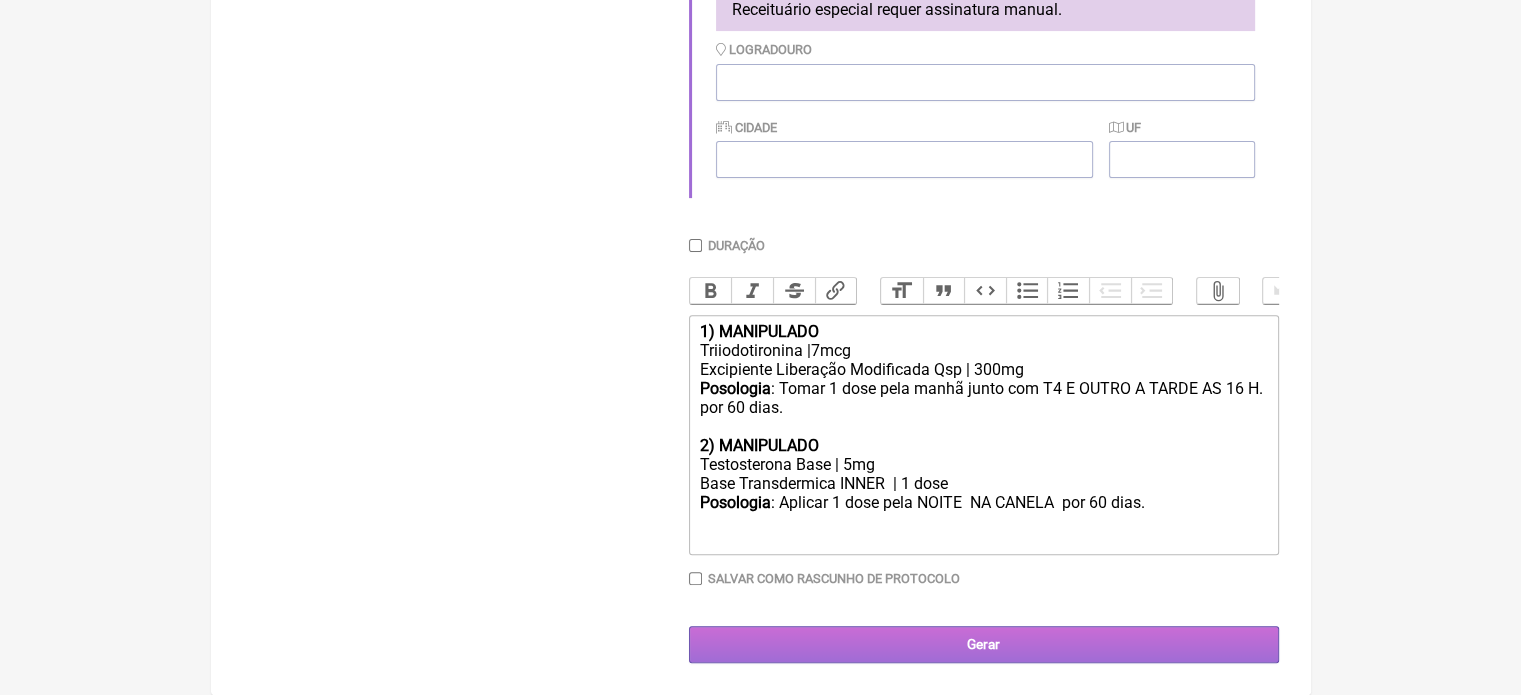 type on "TIZER" 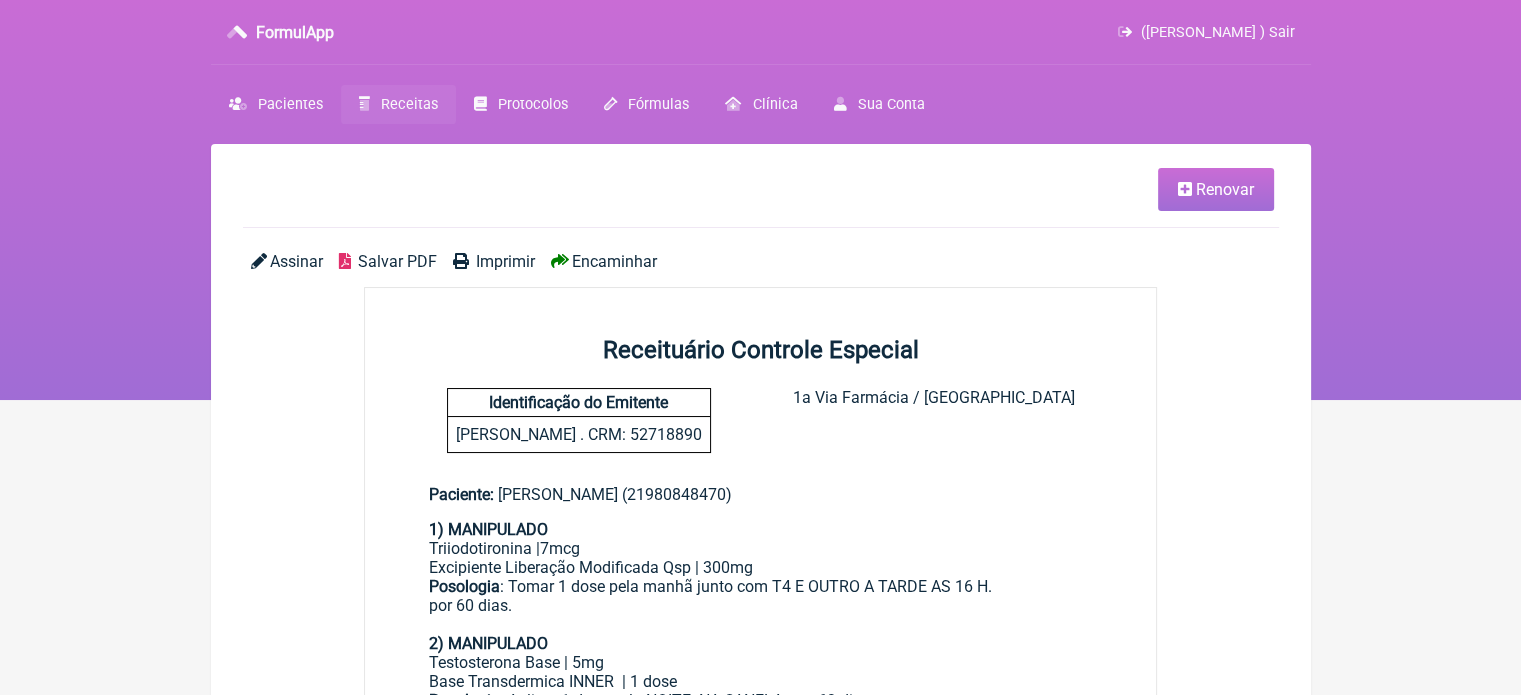 scroll, scrollTop: 0, scrollLeft: 0, axis: both 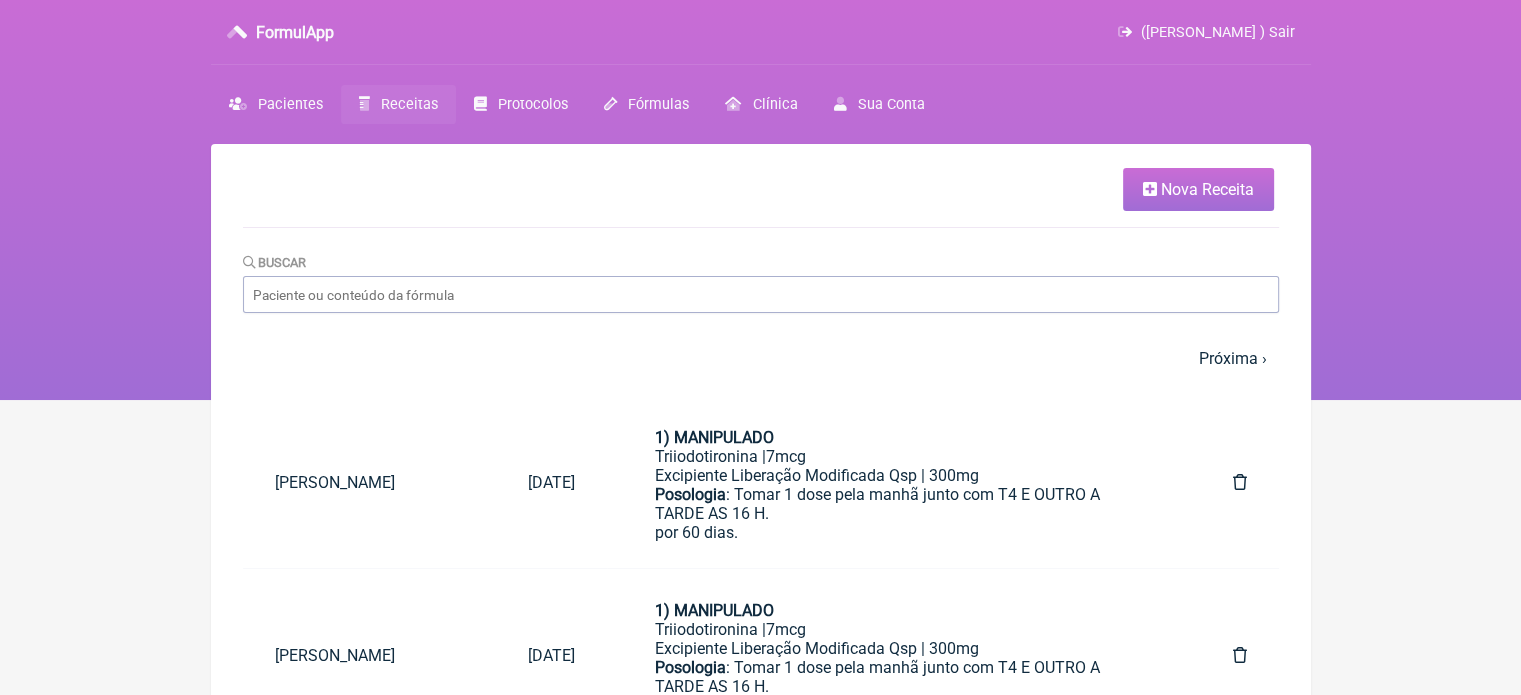 click on "Nova Receita" at bounding box center [1198, 189] 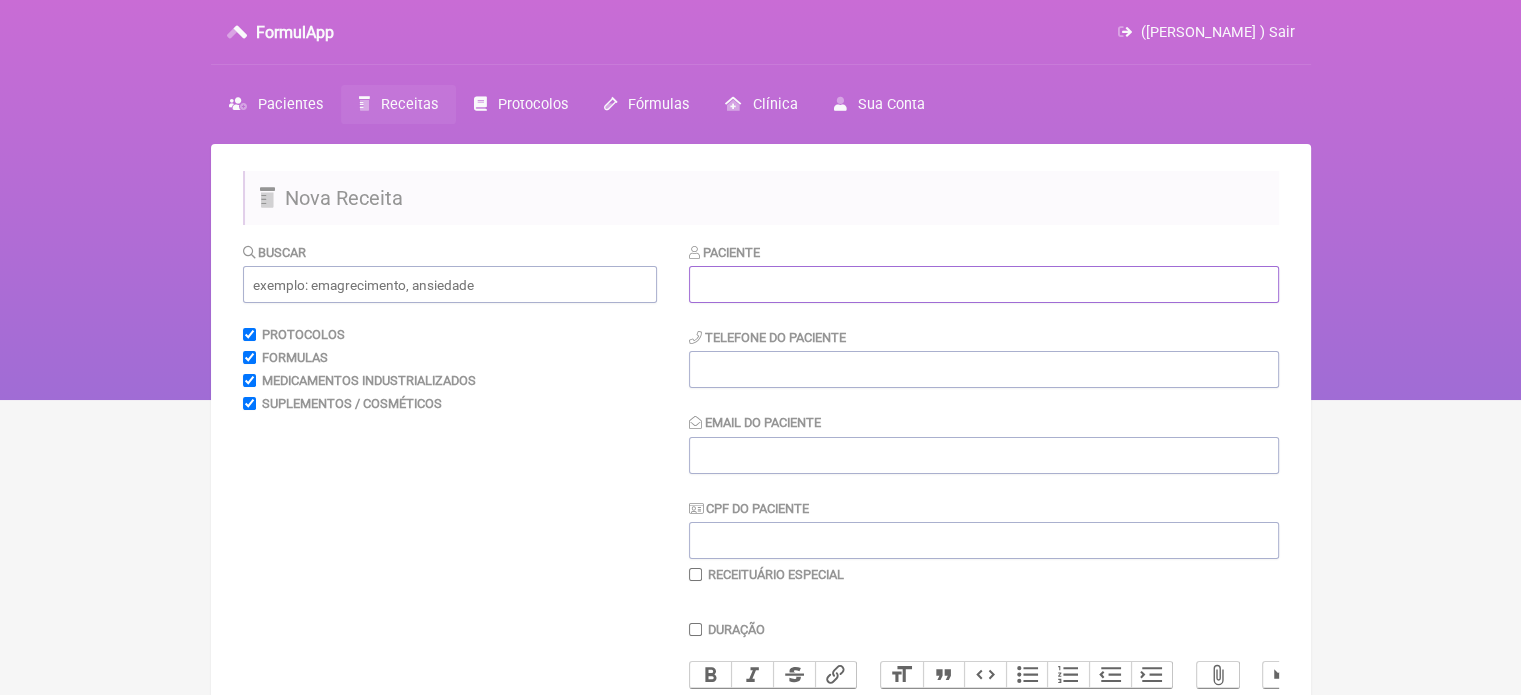 click at bounding box center [984, 284] 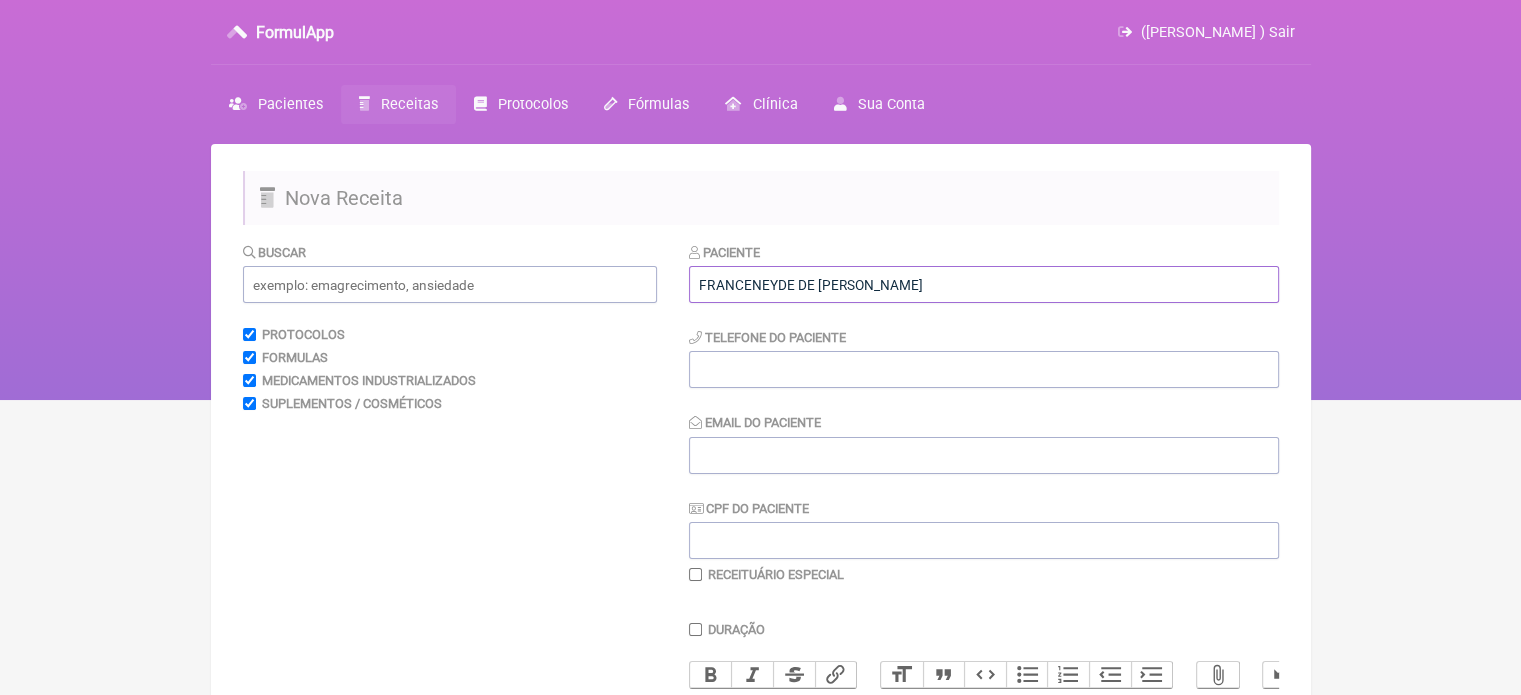 type on "FRANCENEYDE DE JESUS PEREIRA" 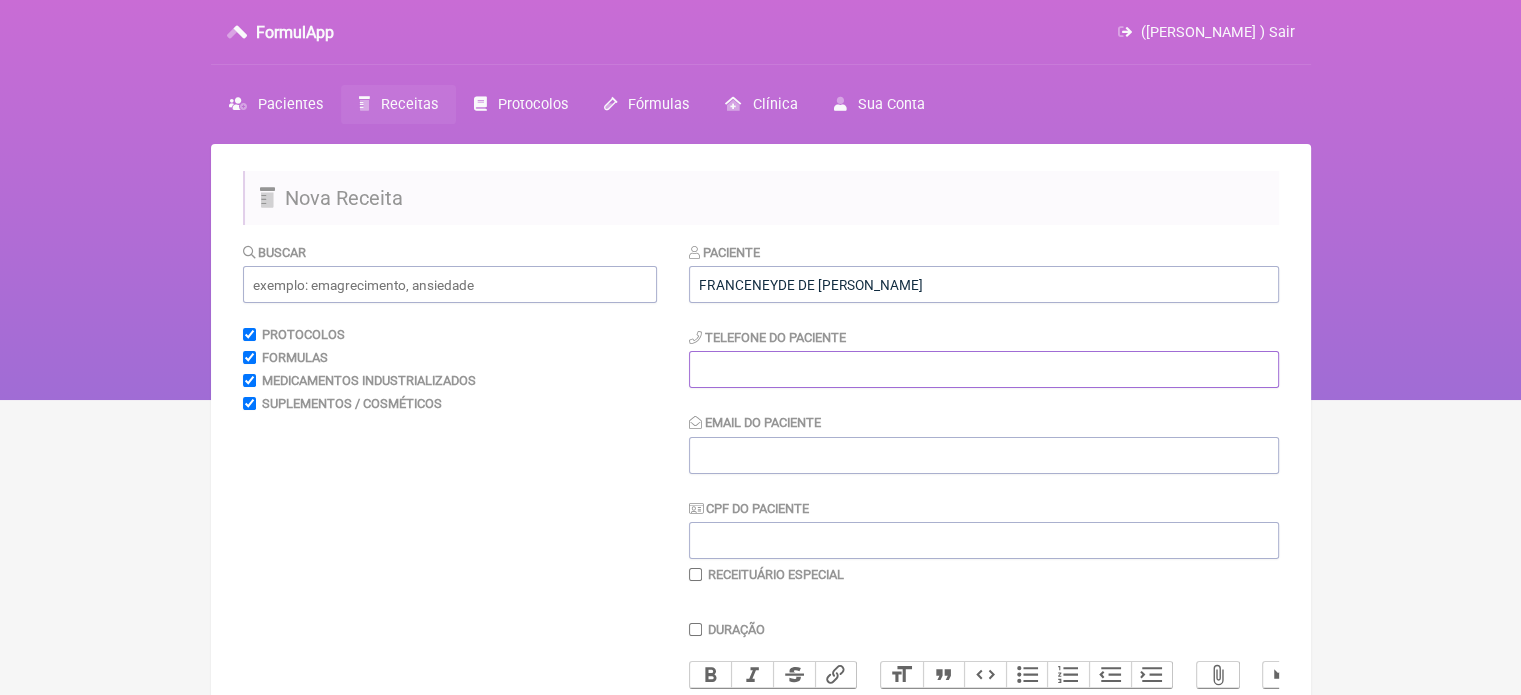 click at bounding box center [984, 369] 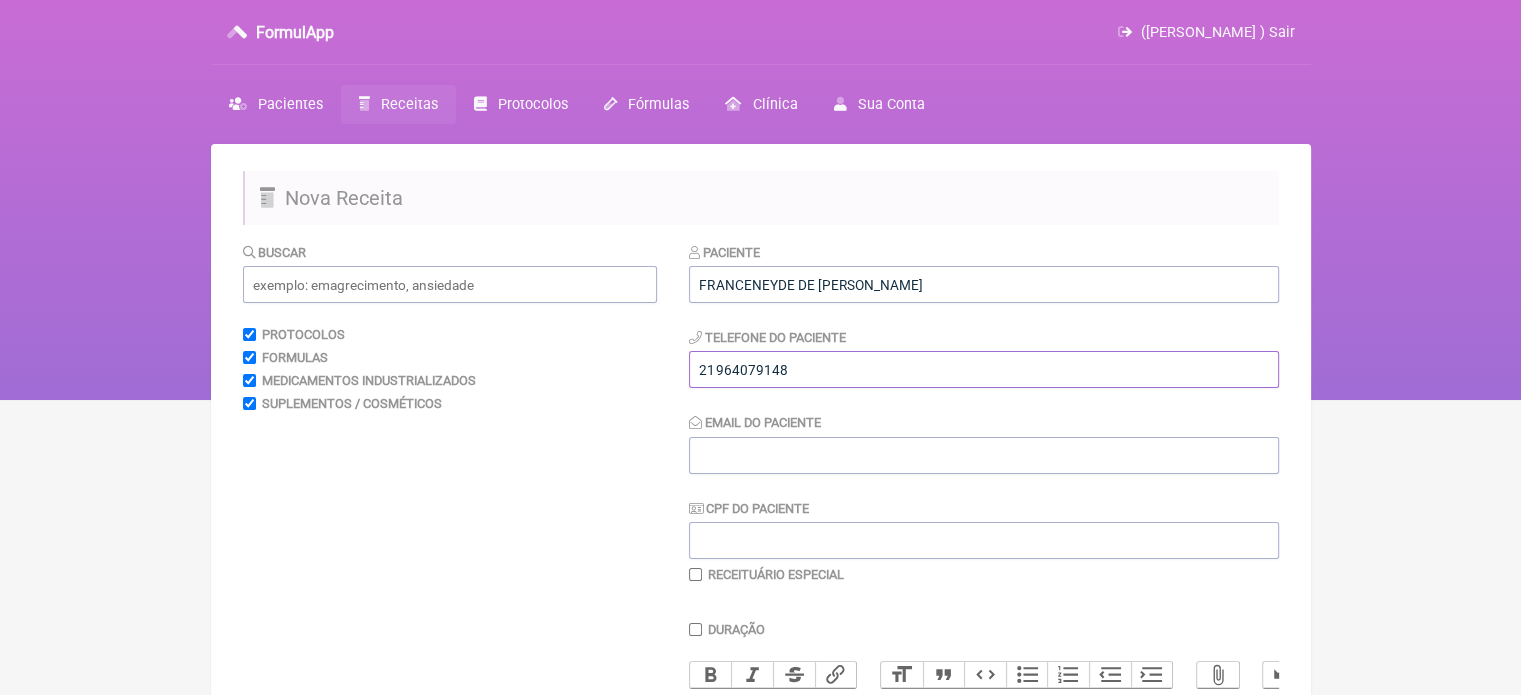type on "21964079148" 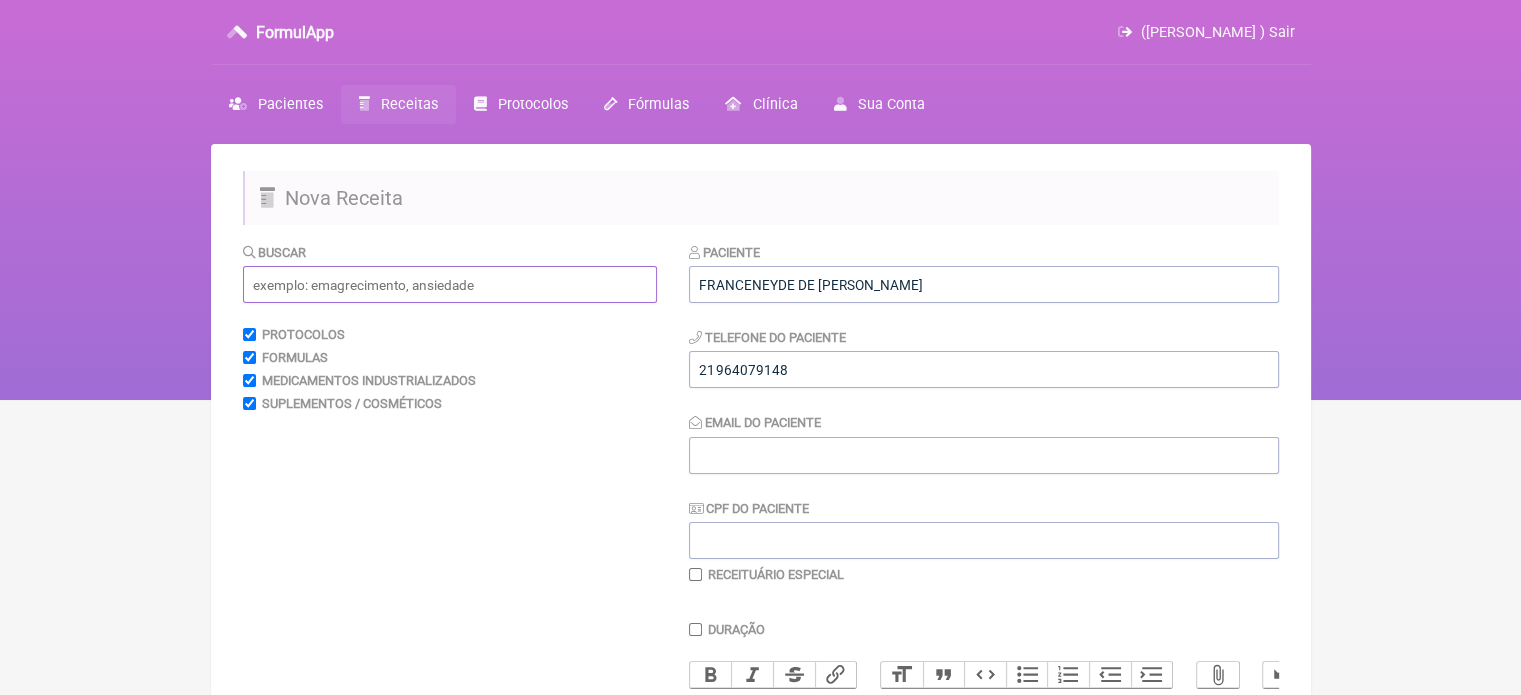 click at bounding box center [450, 284] 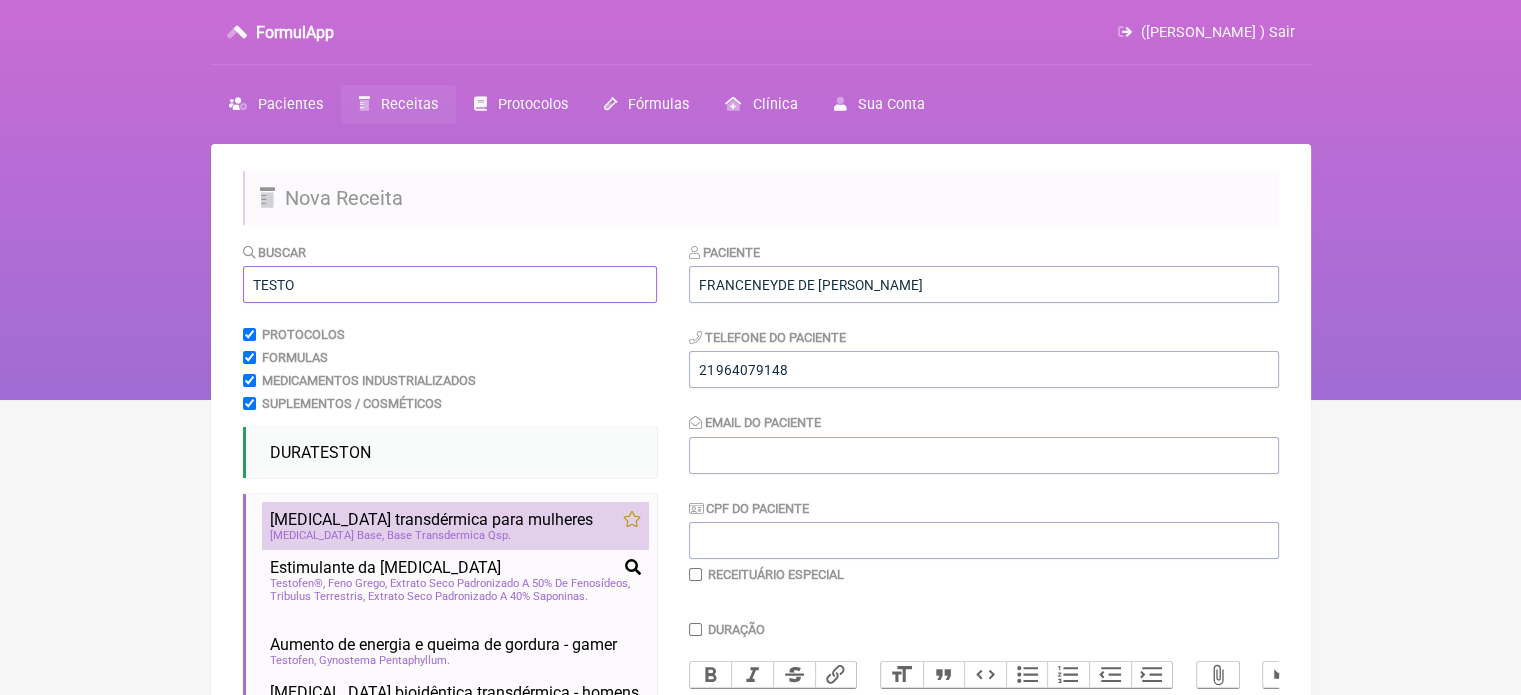 type on "TESTO" 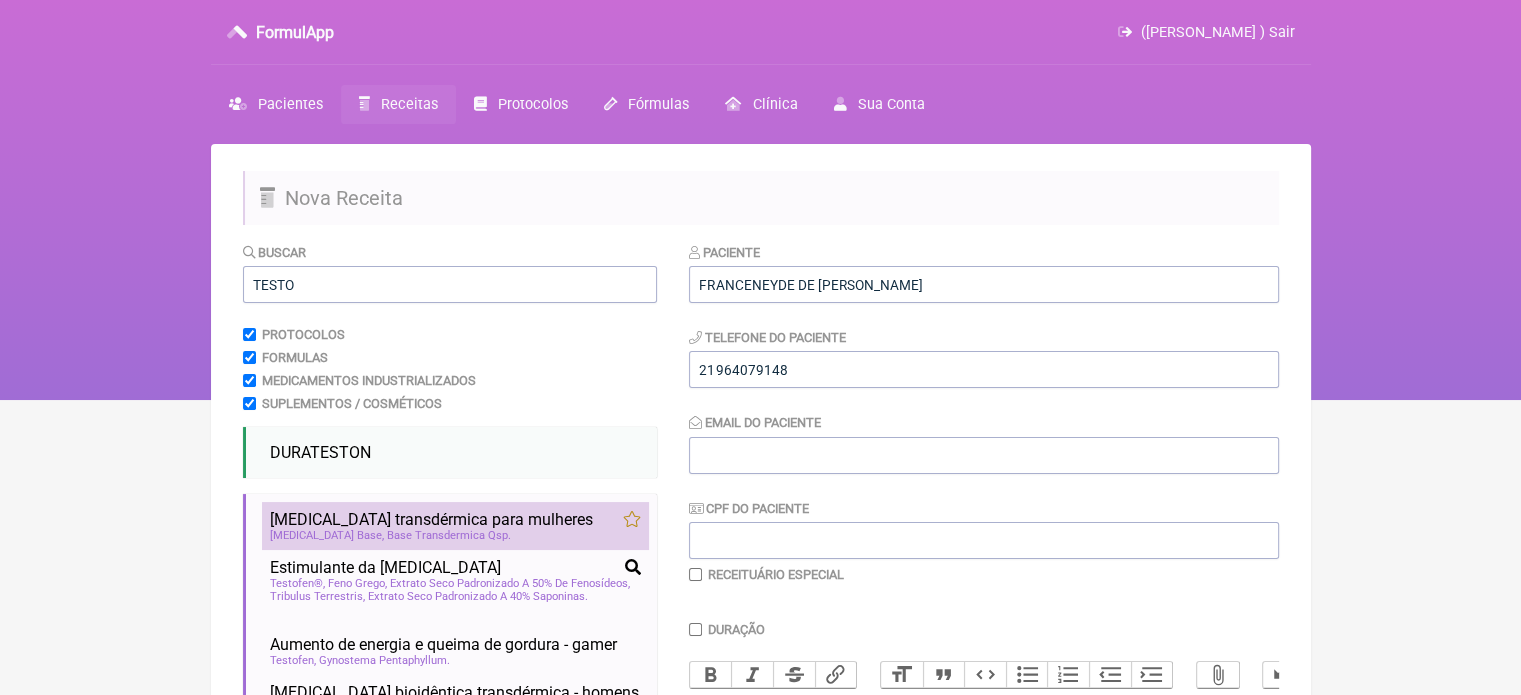 click on "[MEDICAL_DATA] transdérmica para mulheres" at bounding box center [431, 519] 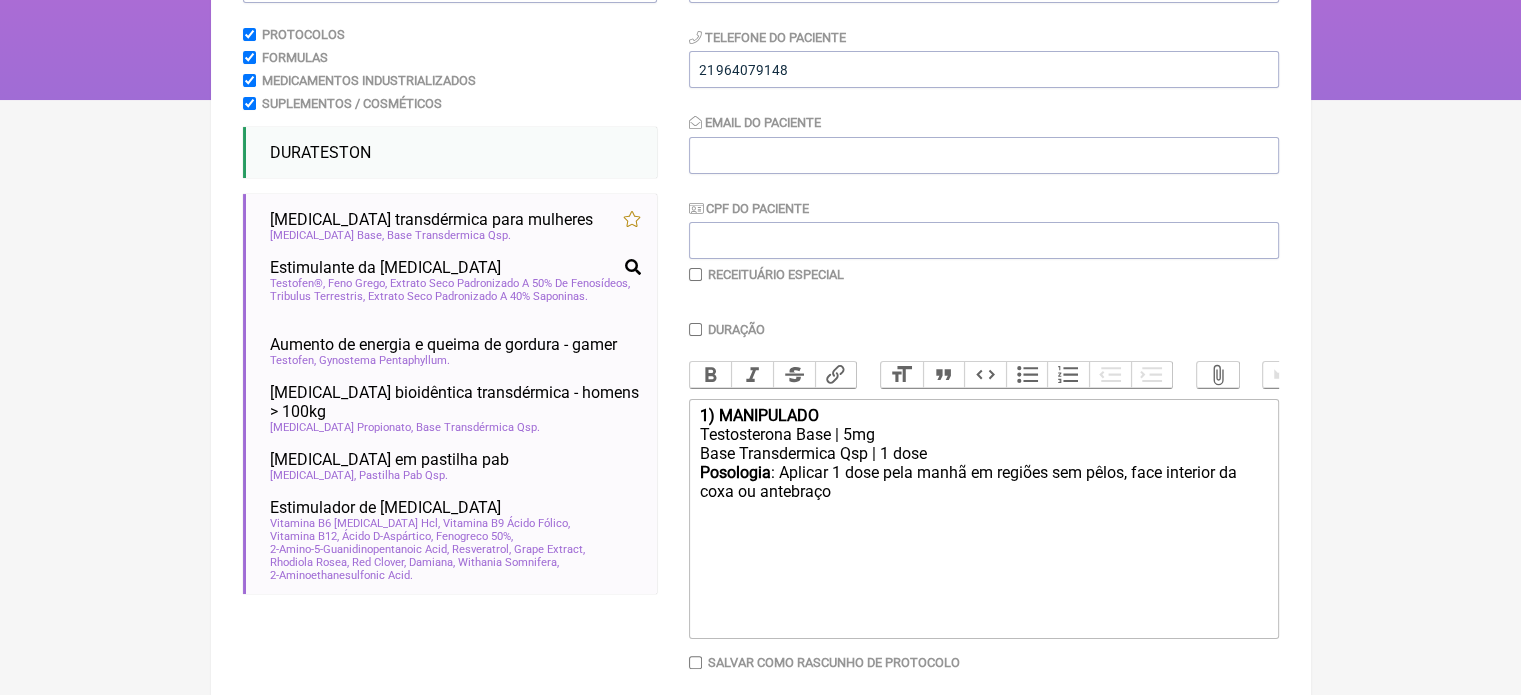 scroll, scrollTop: 399, scrollLeft: 0, axis: vertical 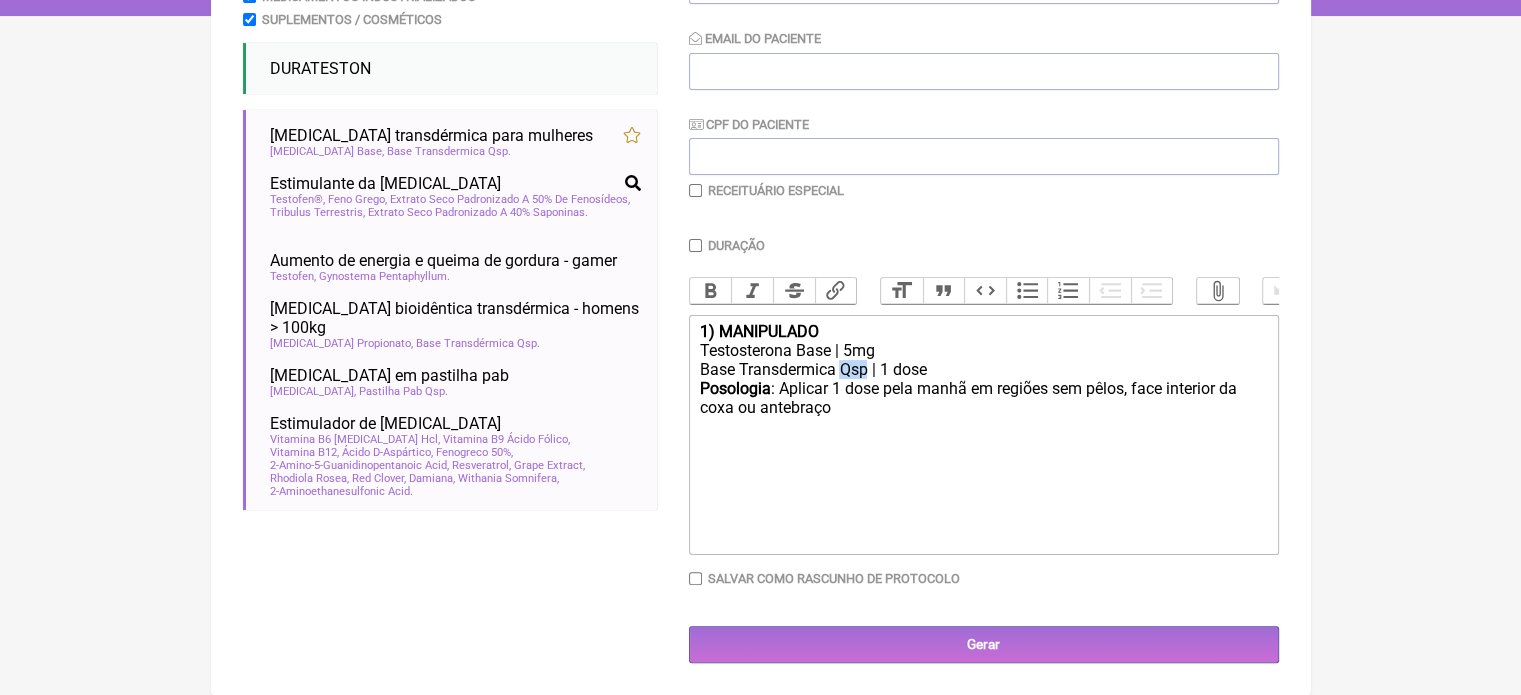 drag, startPoint x: 868, startPoint y: 365, endPoint x: 840, endPoint y: 367, distance: 28.071337 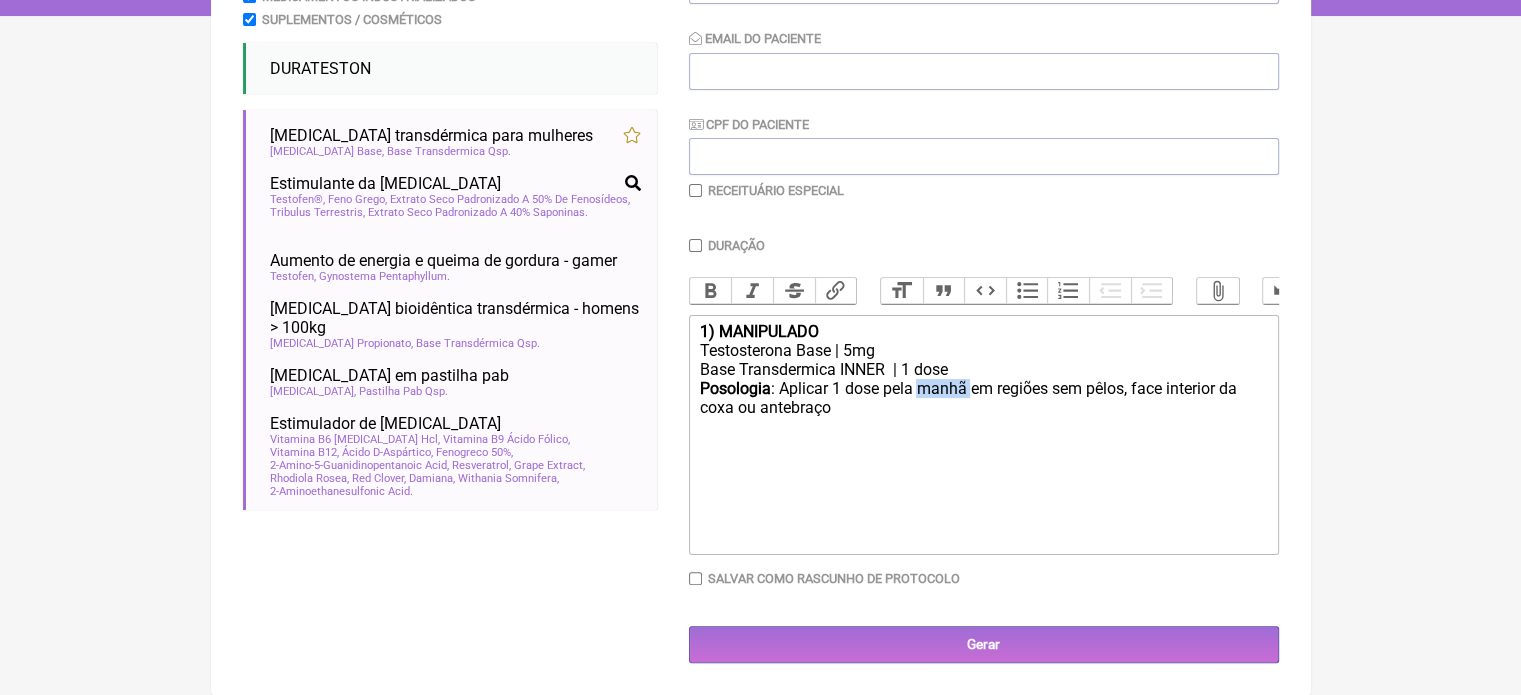 drag, startPoint x: 968, startPoint y: 387, endPoint x: 916, endPoint y: 388, distance: 52.009613 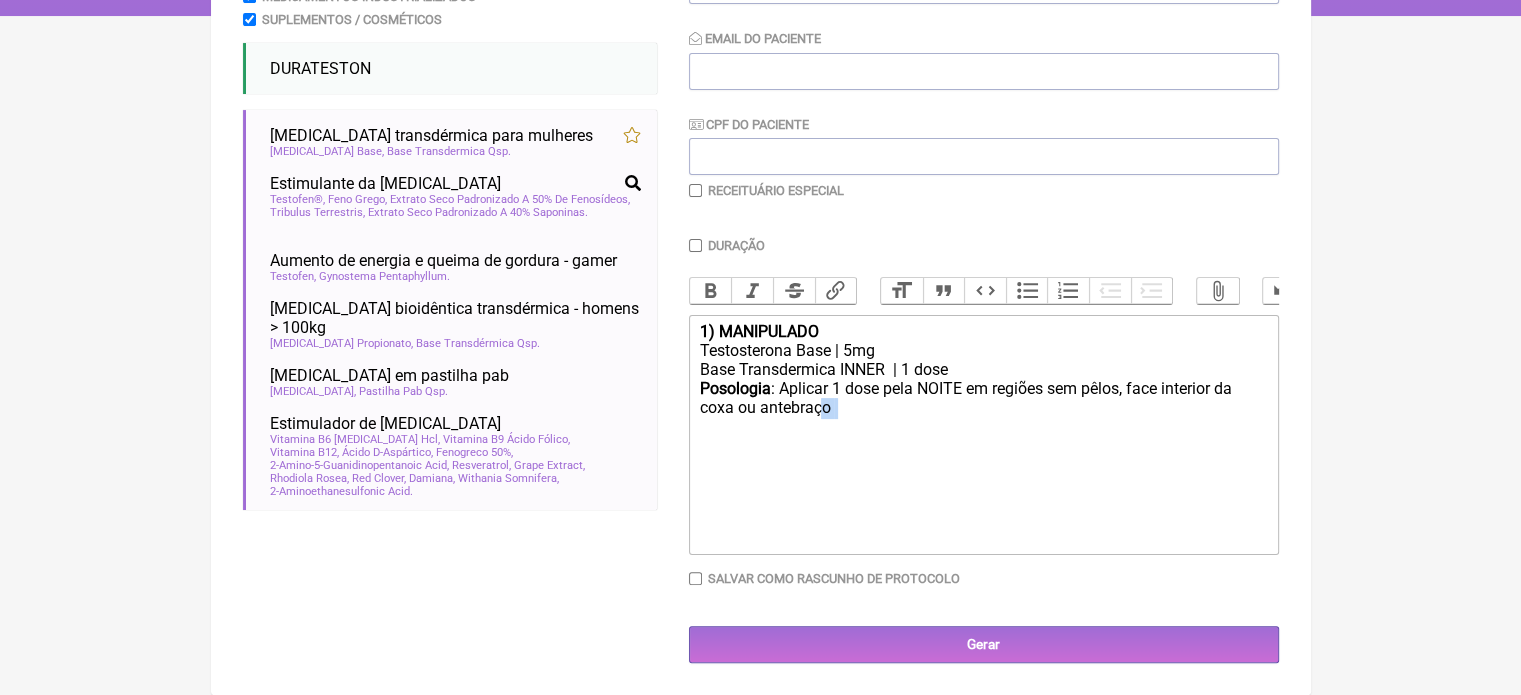 drag, startPoint x: 822, startPoint y: 408, endPoint x: 653, endPoint y: 428, distance: 170.17932 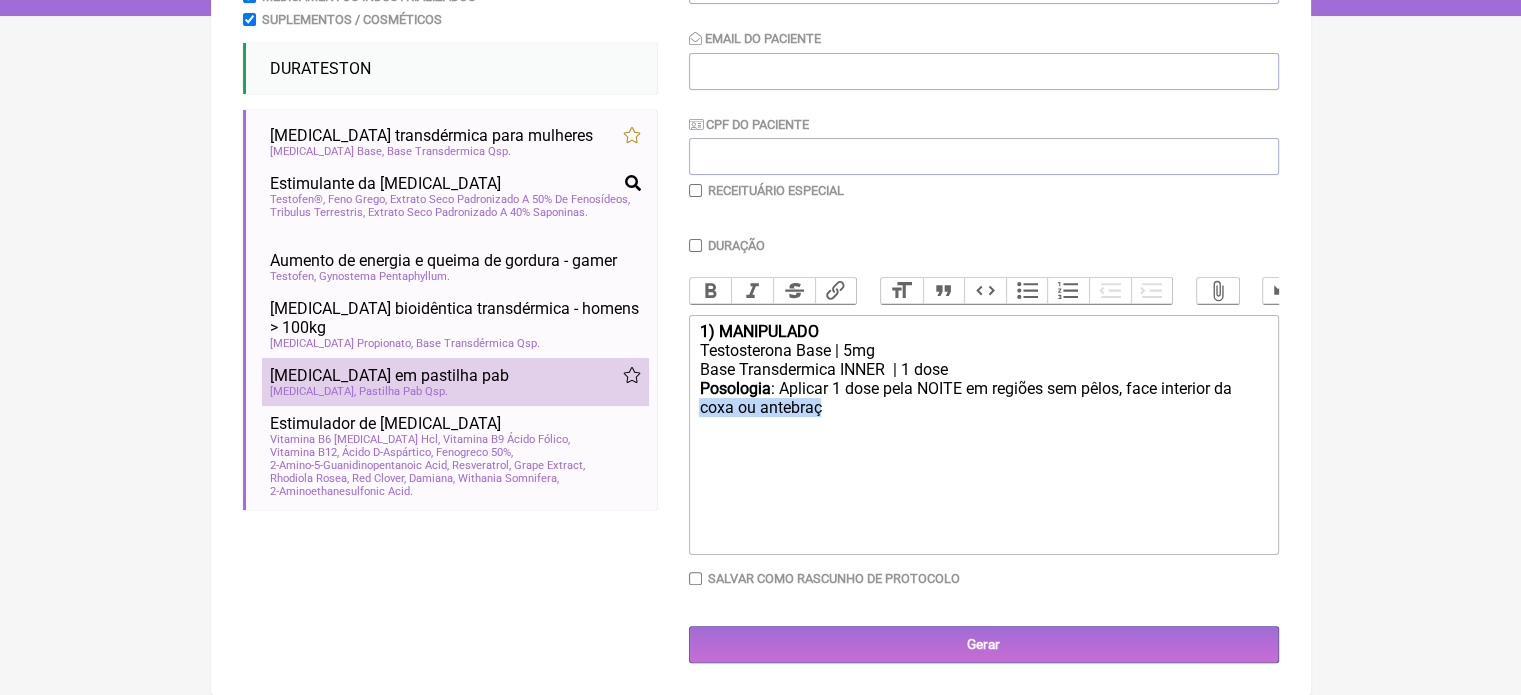 drag, startPoint x: 759, startPoint y: 409, endPoint x: 616, endPoint y: 404, distance: 143.08739 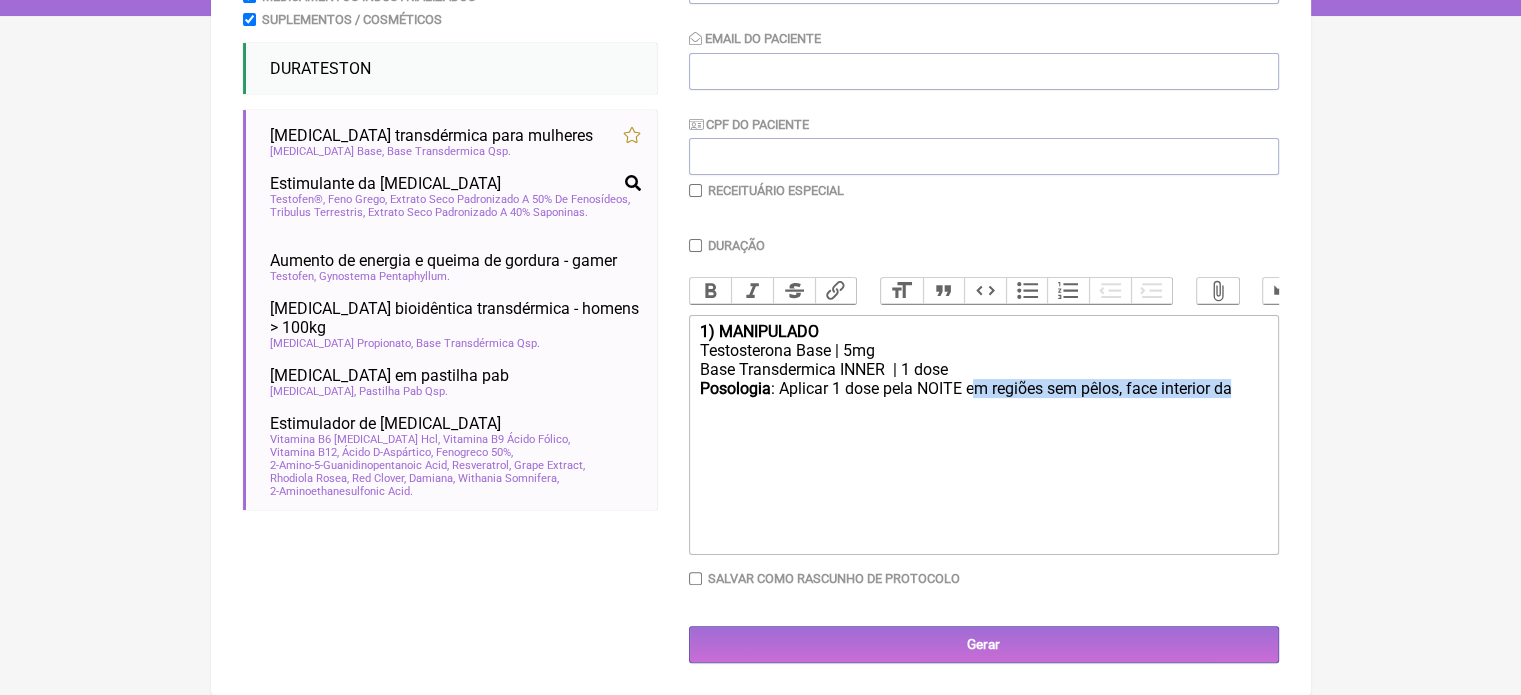 drag, startPoint x: 1239, startPoint y: 391, endPoint x: 972, endPoint y: 388, distance: 267.01685 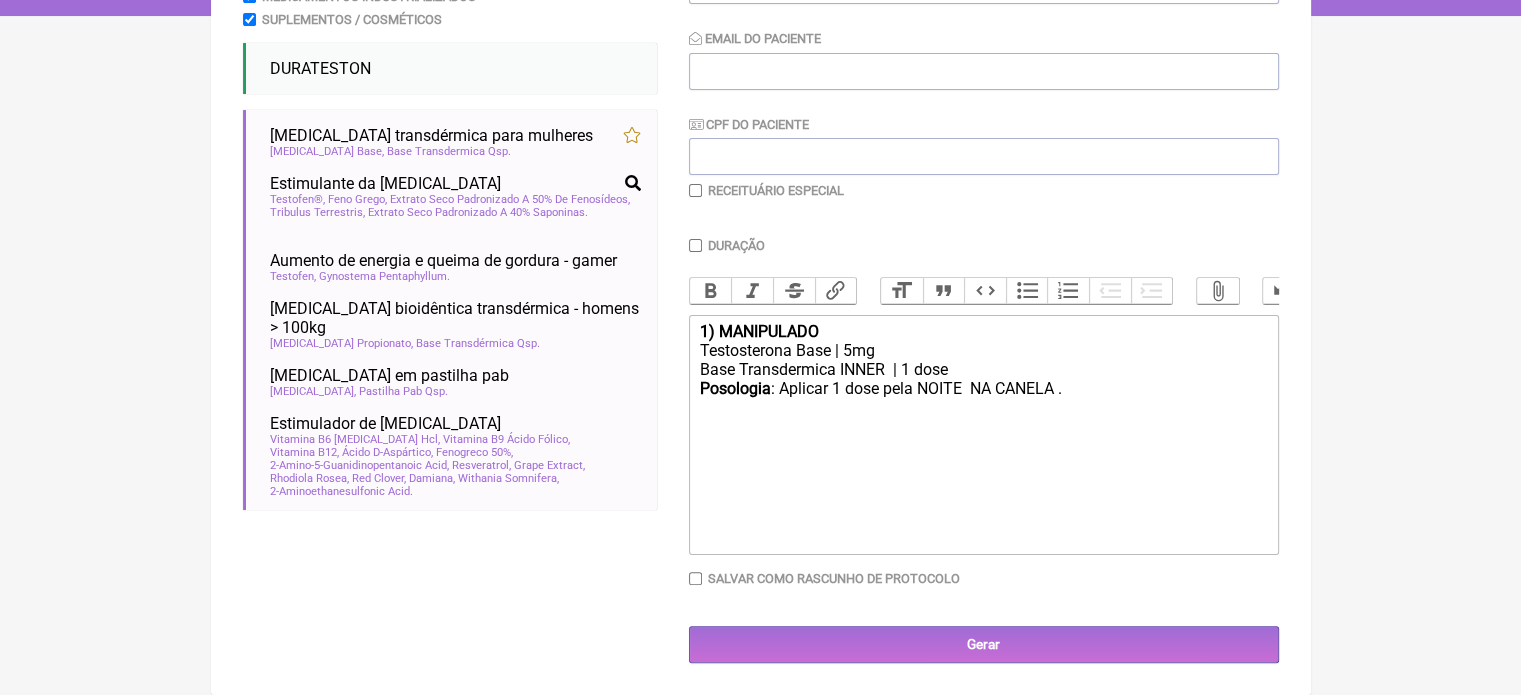 type on "<div><strong>1) MANIPULADO</strong></div><div>Testosterona Base | 5mg</div><div>Base Transdermica INNER&nbsp; | 1 dose</div><div><strong>Posologia</strong>: Aplicar 1 dose pela NOITE&nbsp; NA CANELA .&nbsp;&nbsp;</div>" 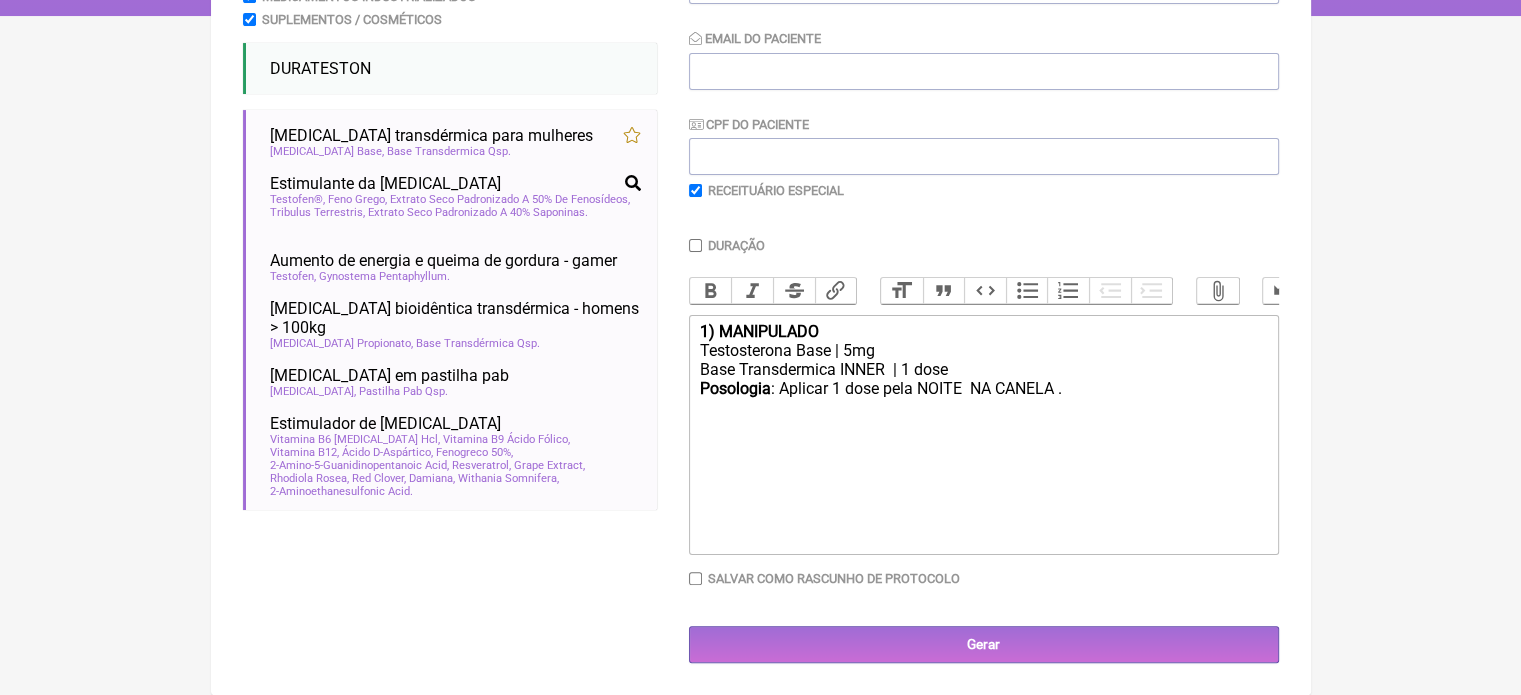 checkbox on "true" 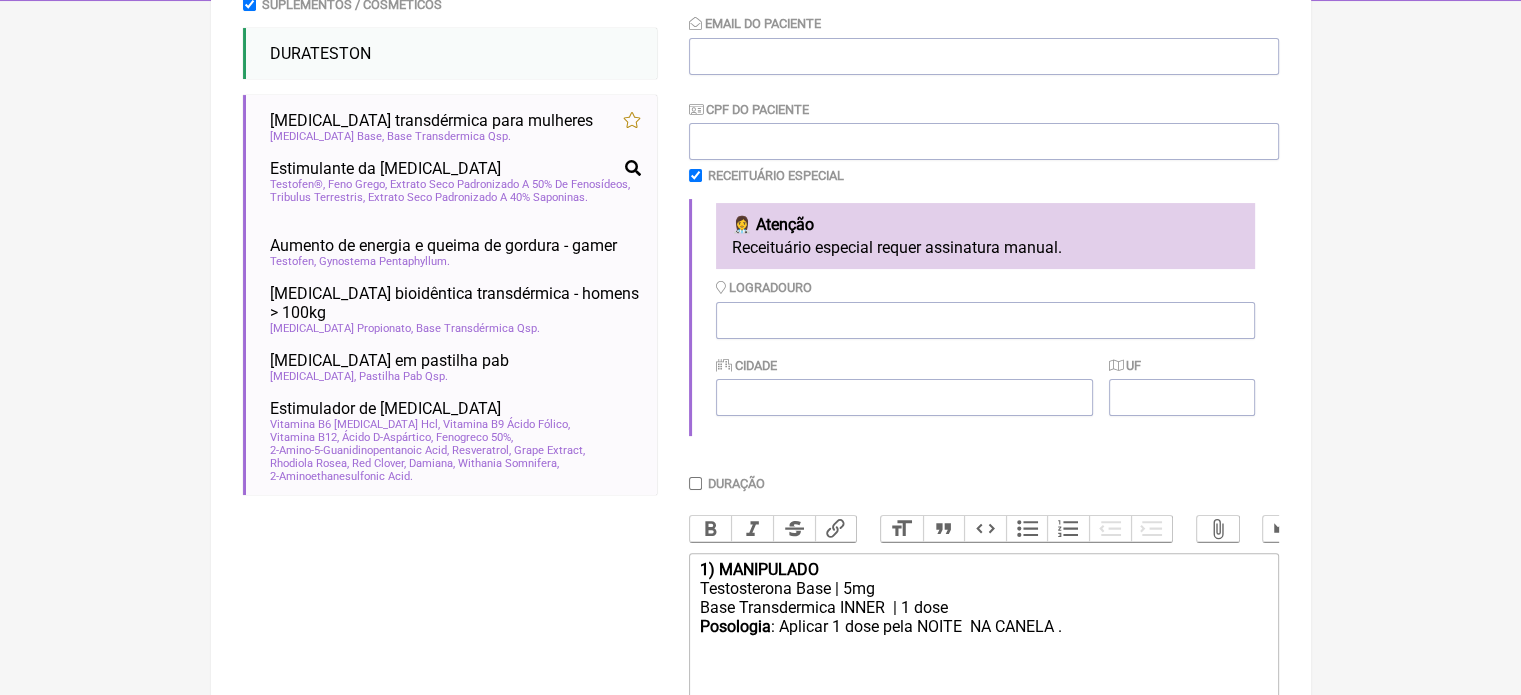click on "Duração" at bounding box center (695, 483) 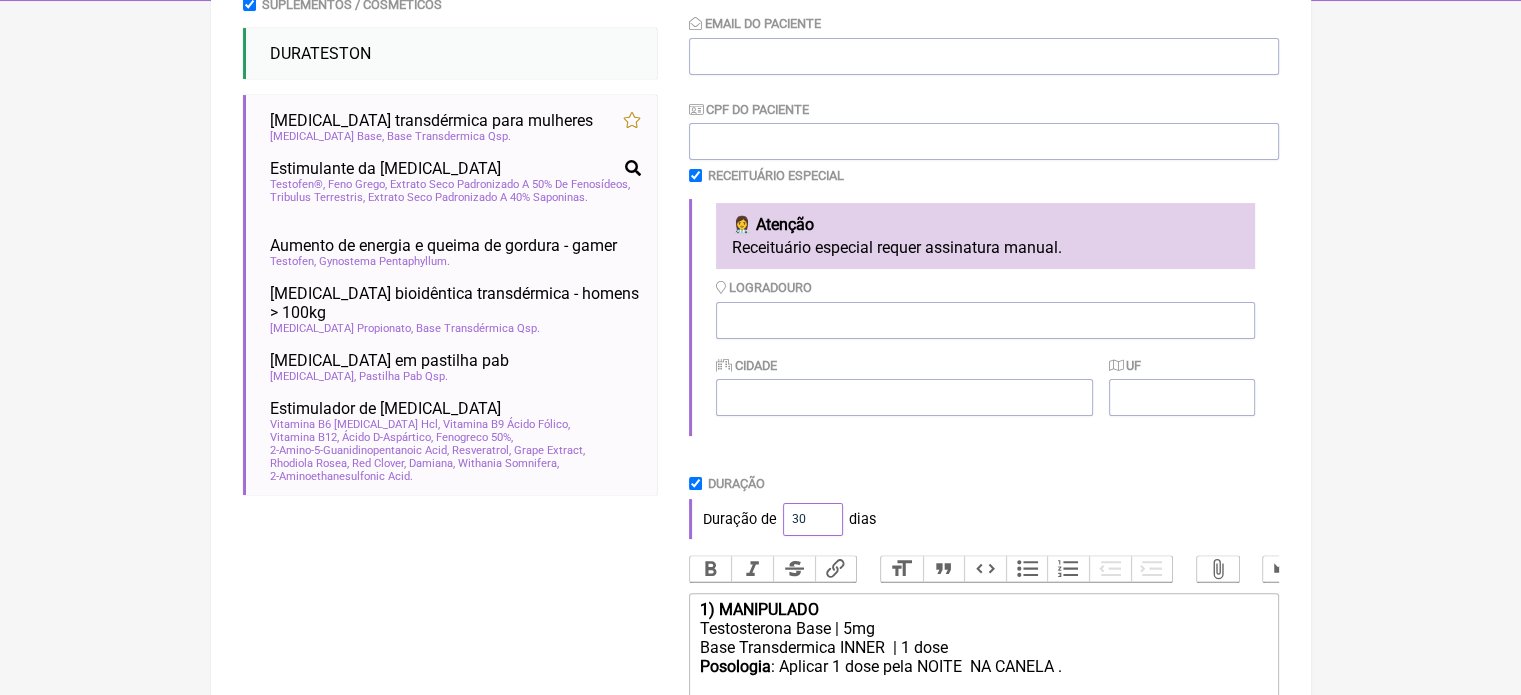 drag, startPoint x: 804, startPoint y: 523, endPoint x: 772, endPoint y: 525, distance: 32.06244 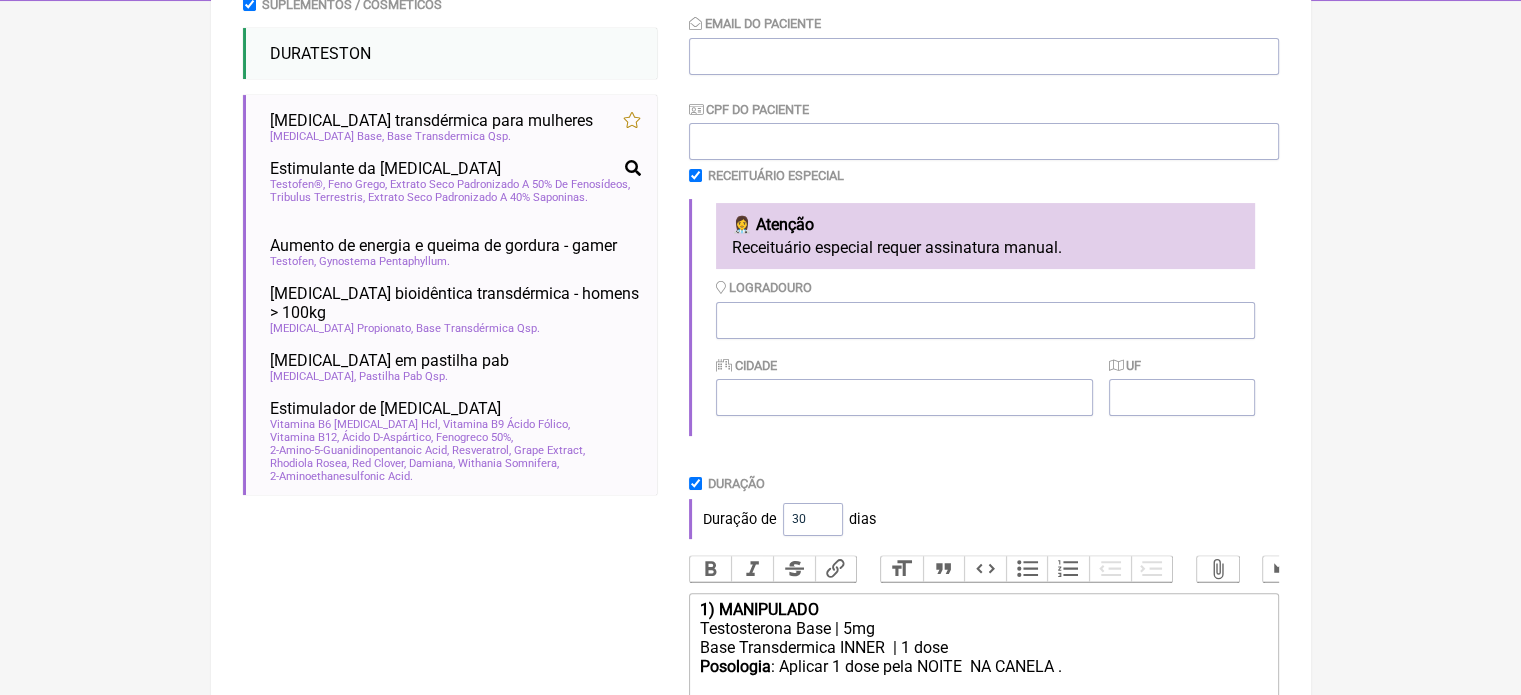 click on "Duração de" at bounding box center [740, 519] 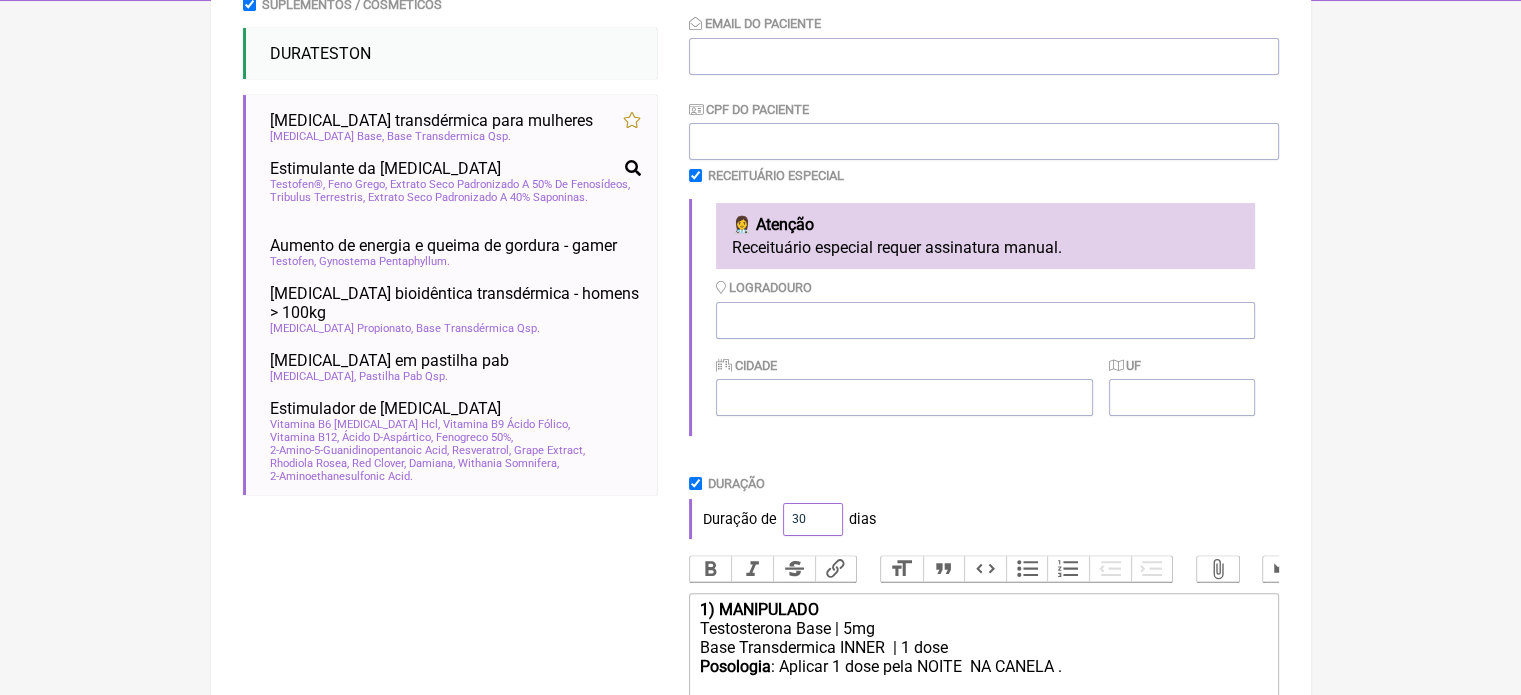 drag, startPoint x: 802, startPoint y: 523, endPoint x: 758, endPoint y: 532, distance: 44.911022 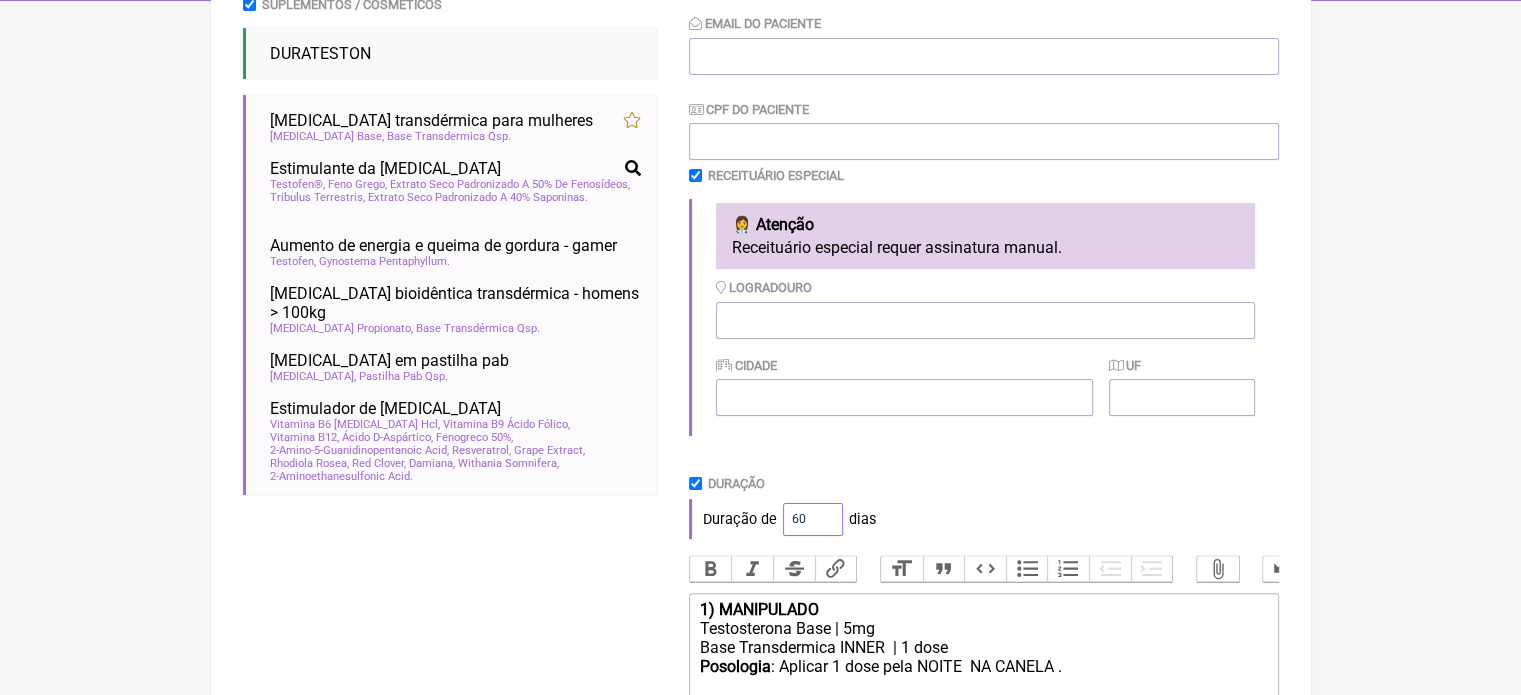 type on "60" 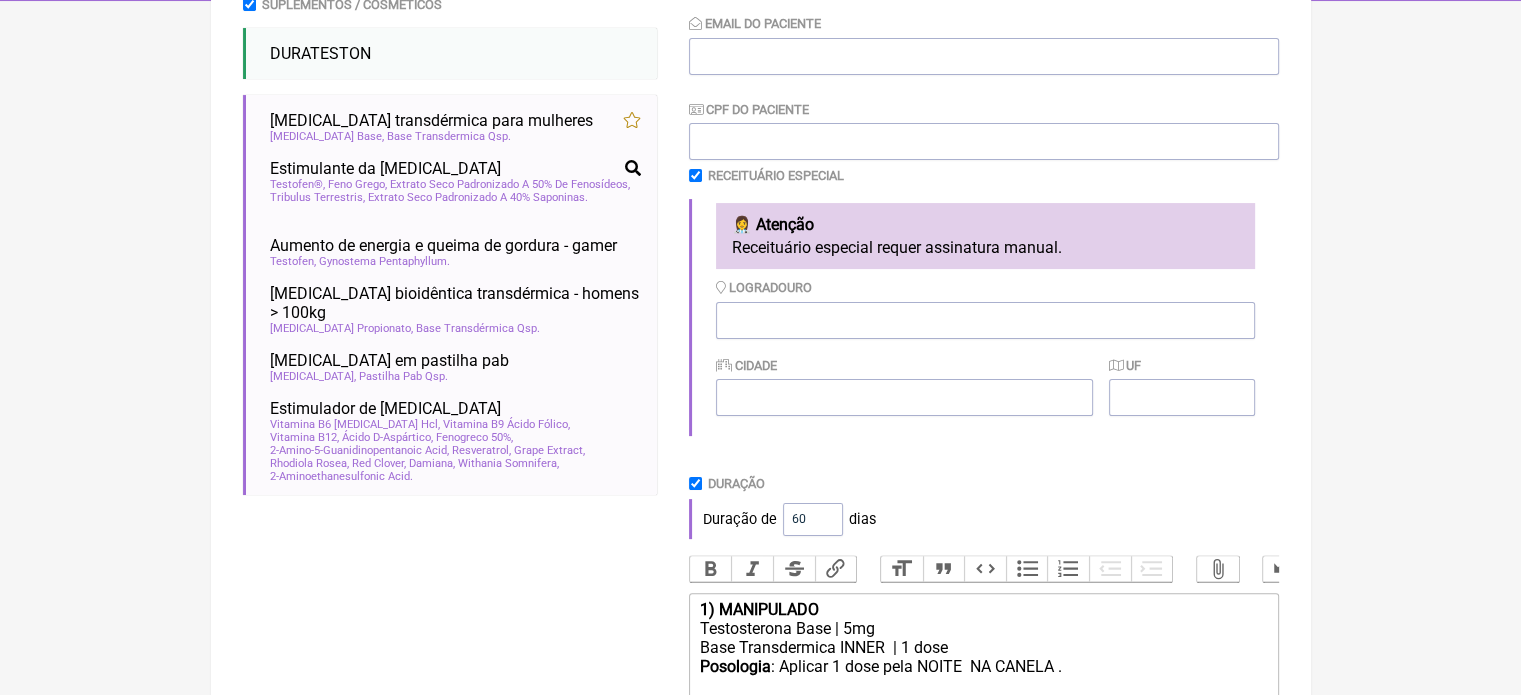 click on "Duração
Duração de
60
dias" at bounding box center (984, 507) 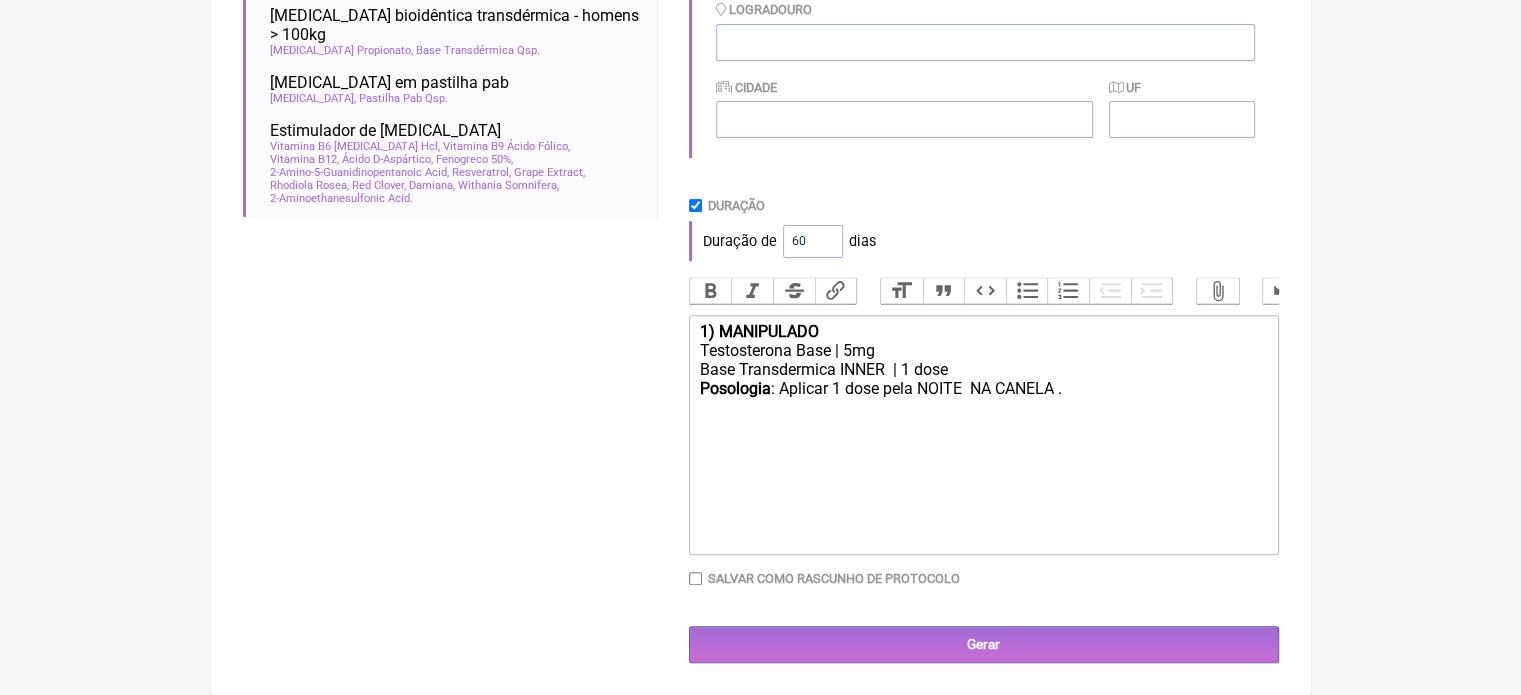 scroll, scrollTop: 696, scrollLeft: 0, axis: vertical 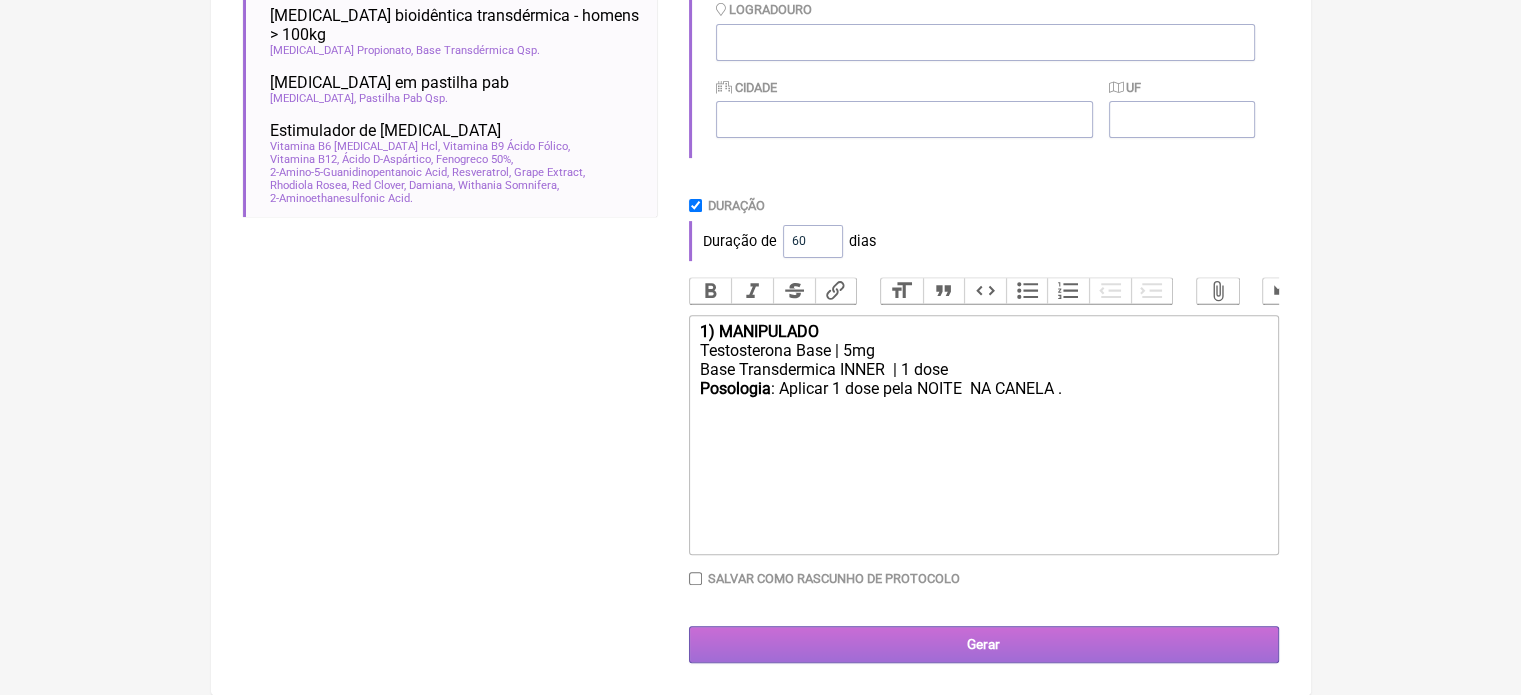 click on "Gerar" at bounding box center (984, 644) 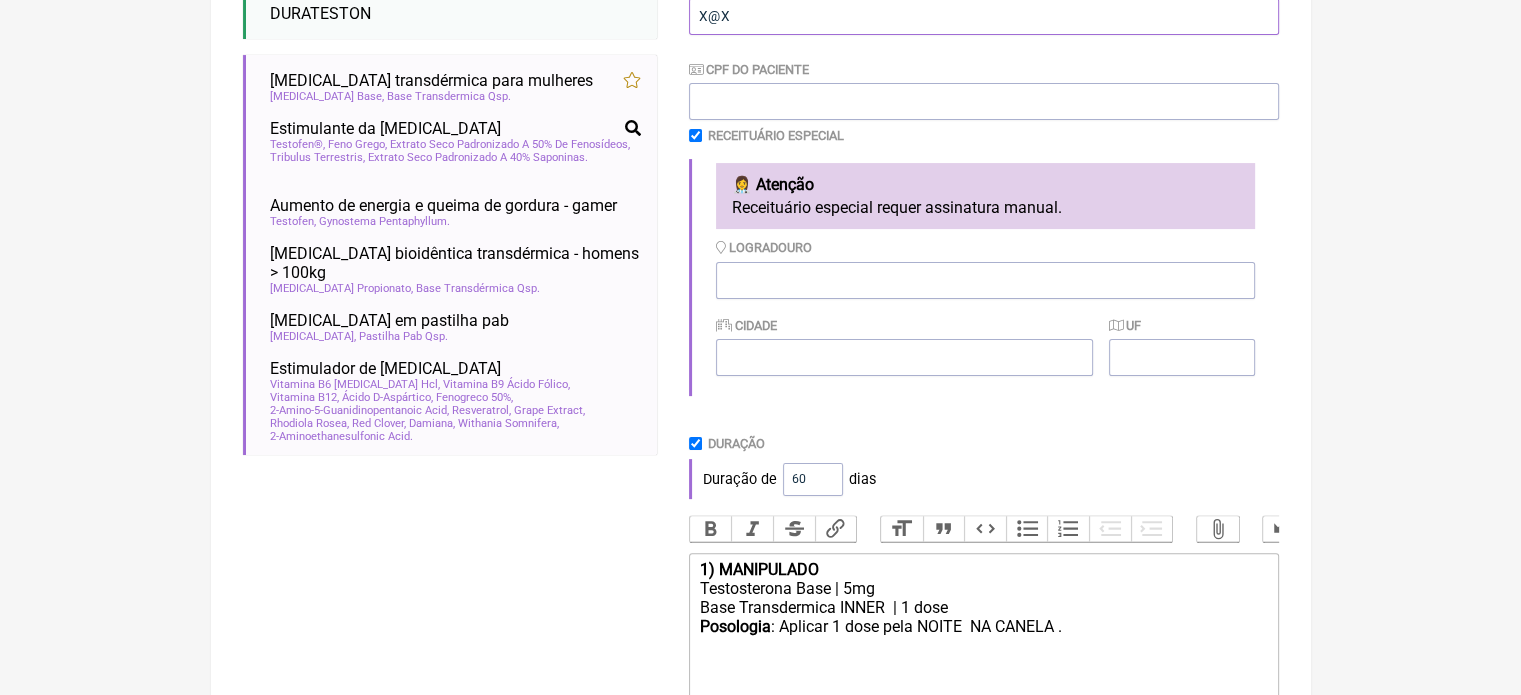 scroll, scrollTop: 696, scrollLeft: 0, axis: vertical 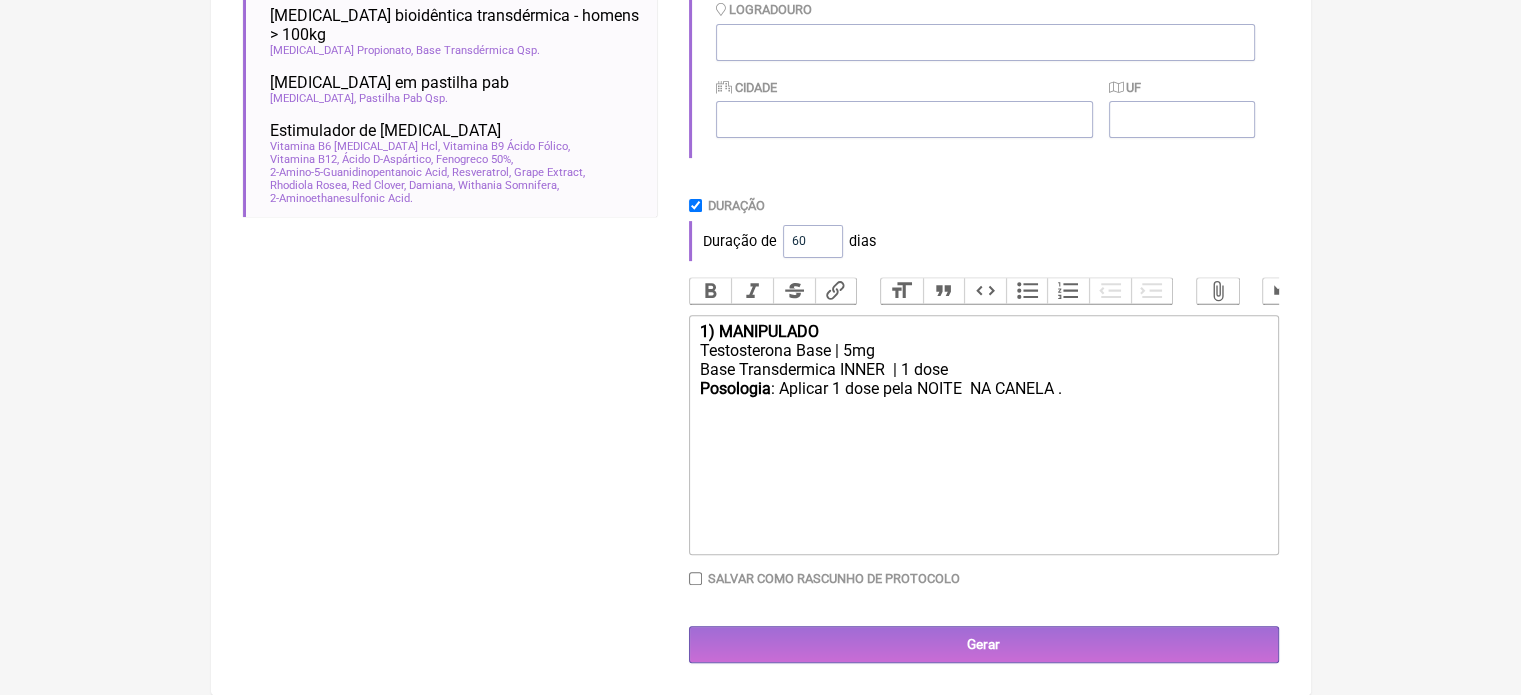 type on "X@X" 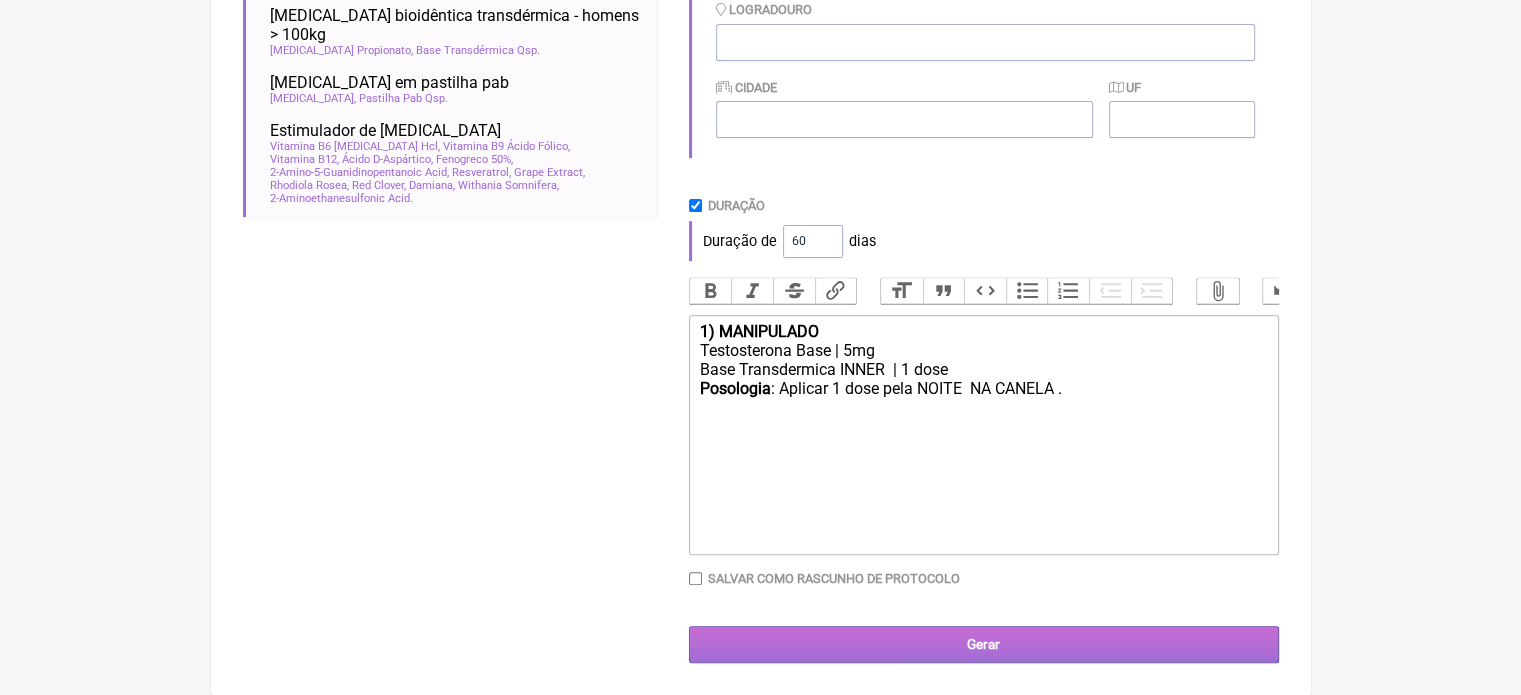 click on "Gerar" at bounding box center (984, 644) 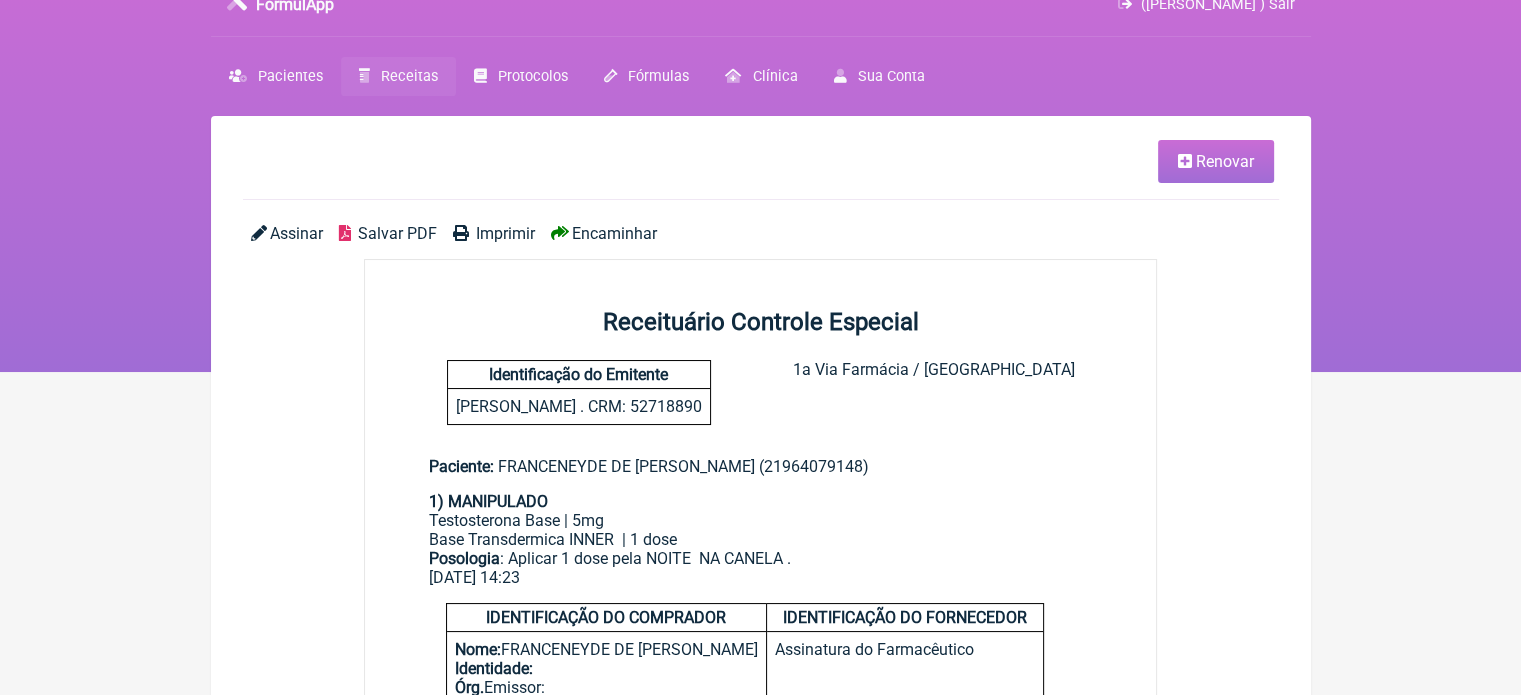 scroll, scrollTop: 0, scrollLeft: 0, axis: both 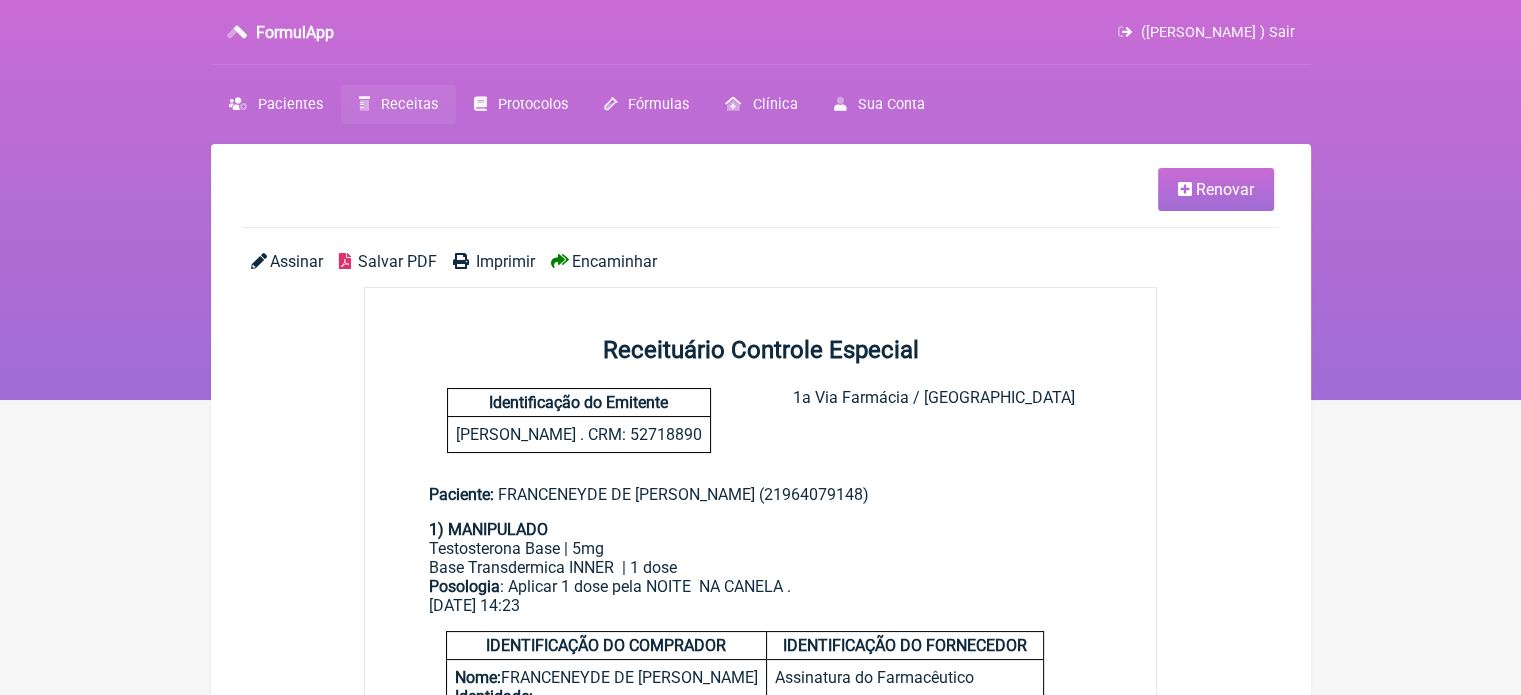 click on "Imprimir" at bounding box center [505, 261] 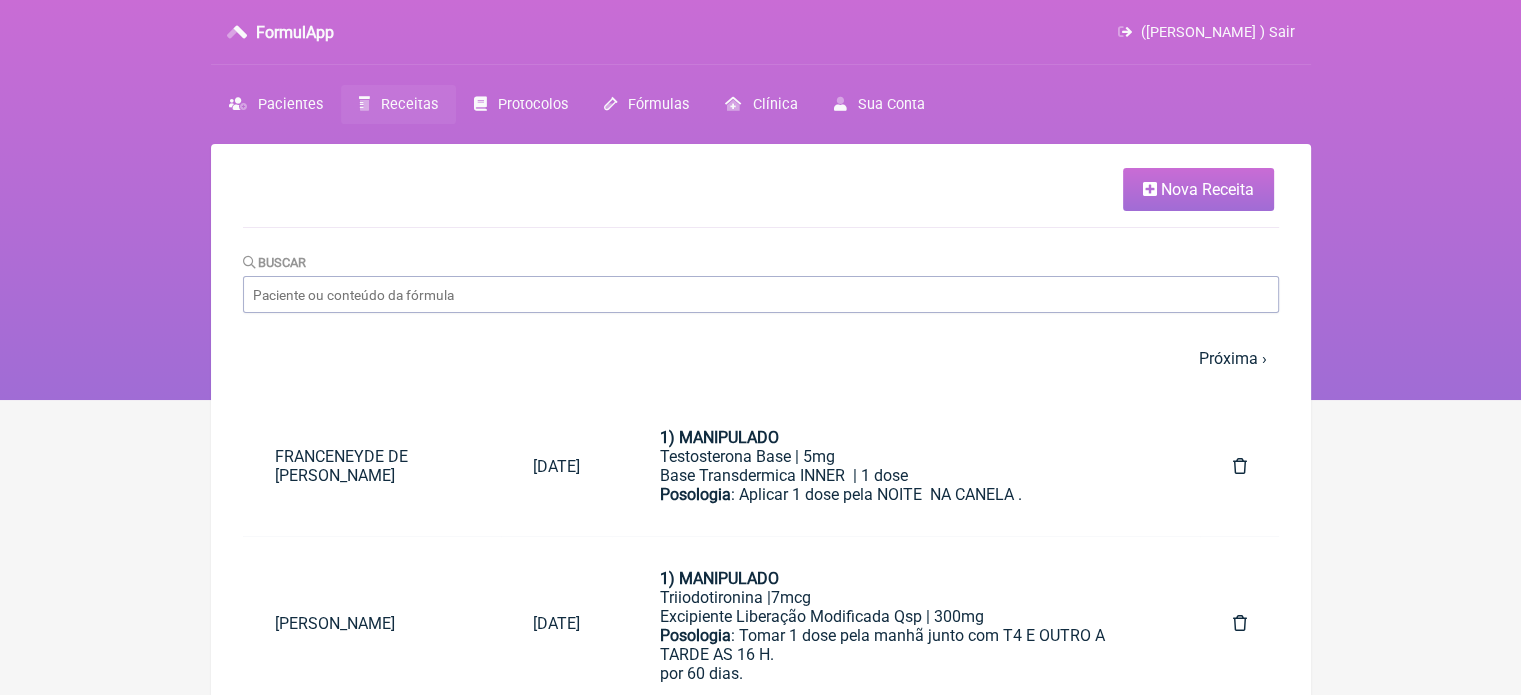 click on "Receitas" at bounding box center (409, 104) 